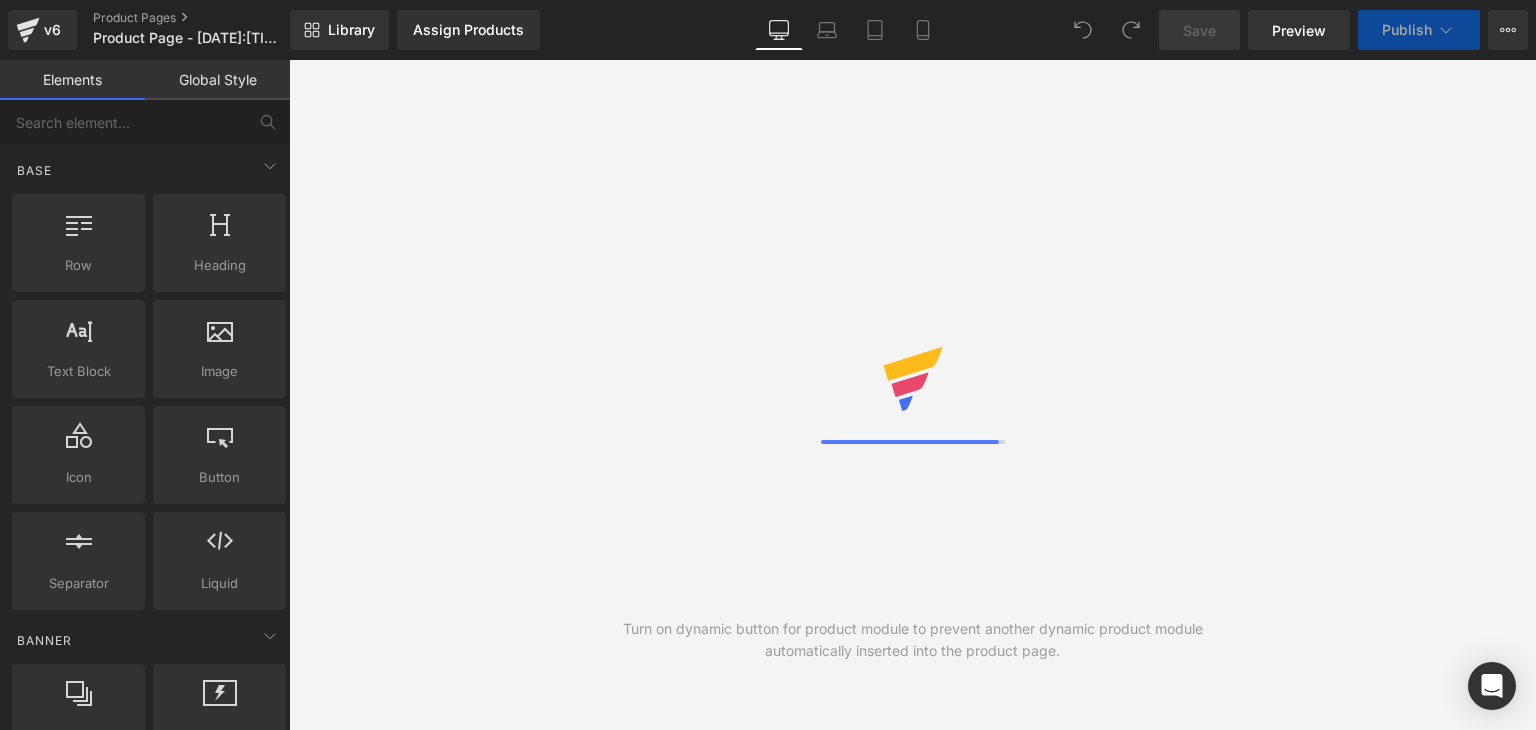 scroll, scrollTop: 0, scrollLeft: 0, axis: both 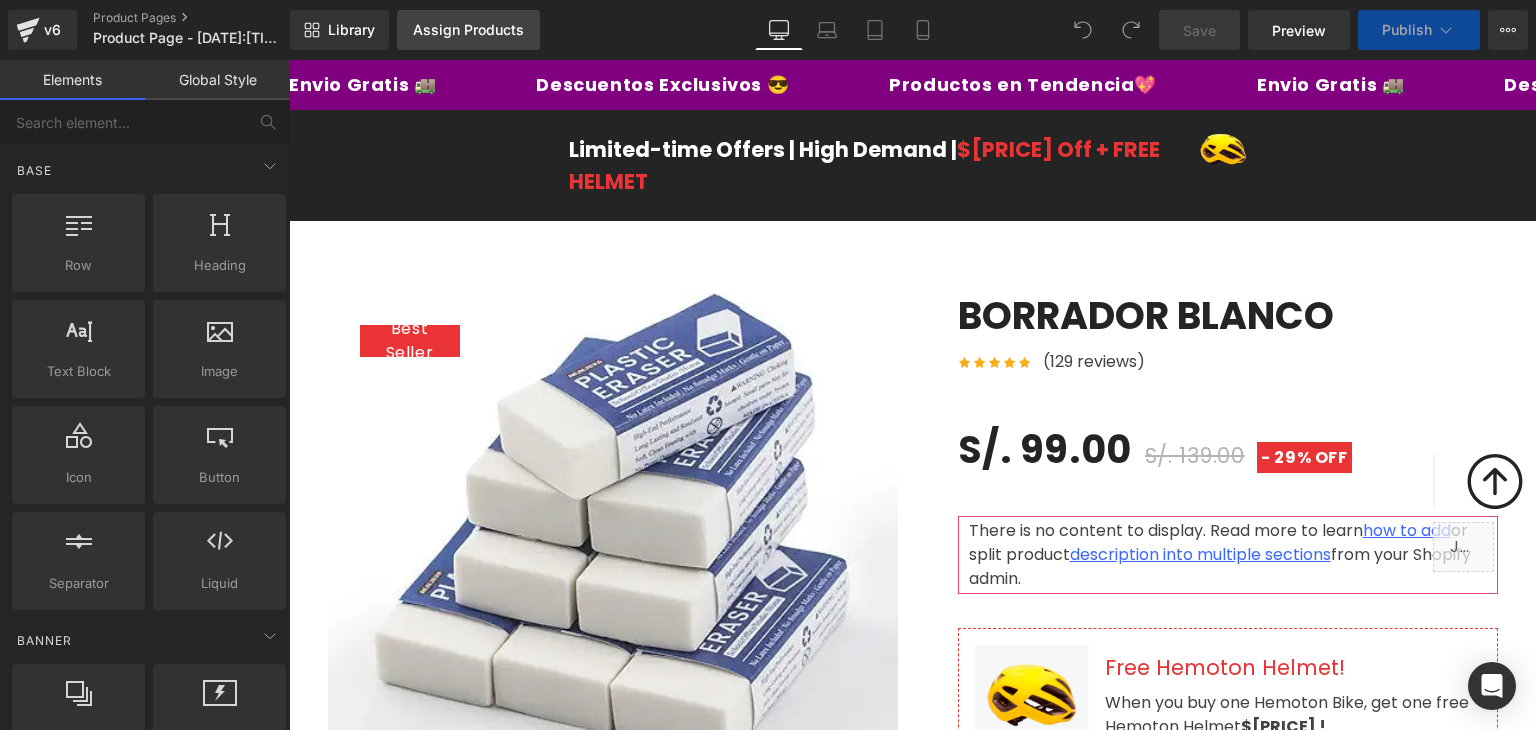 click on "Assign Products" at bounding box center [468, 30] 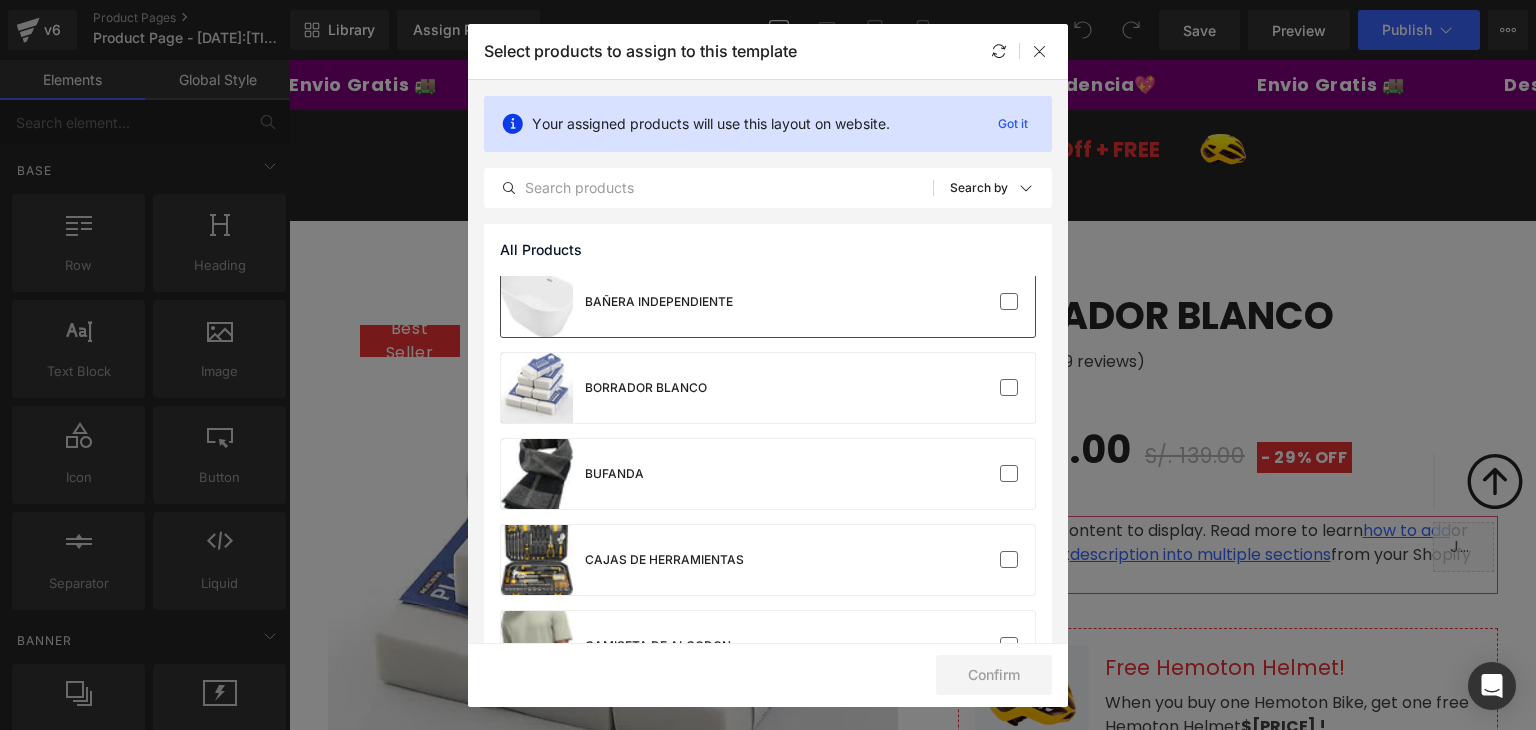scroll, scrollTop: 200, scrollLeft: 0, axis: vertical 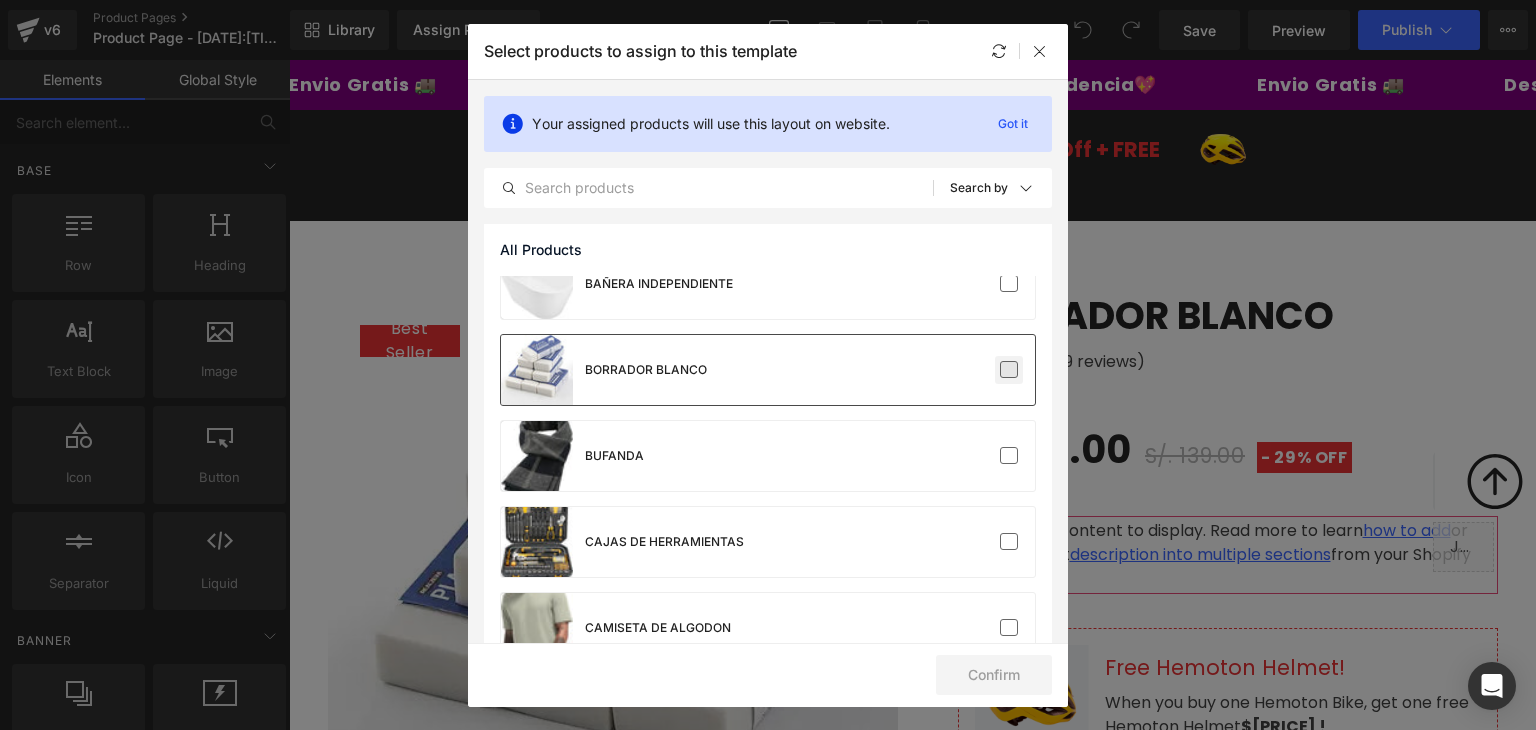 click at bounding box center [1009, 370] 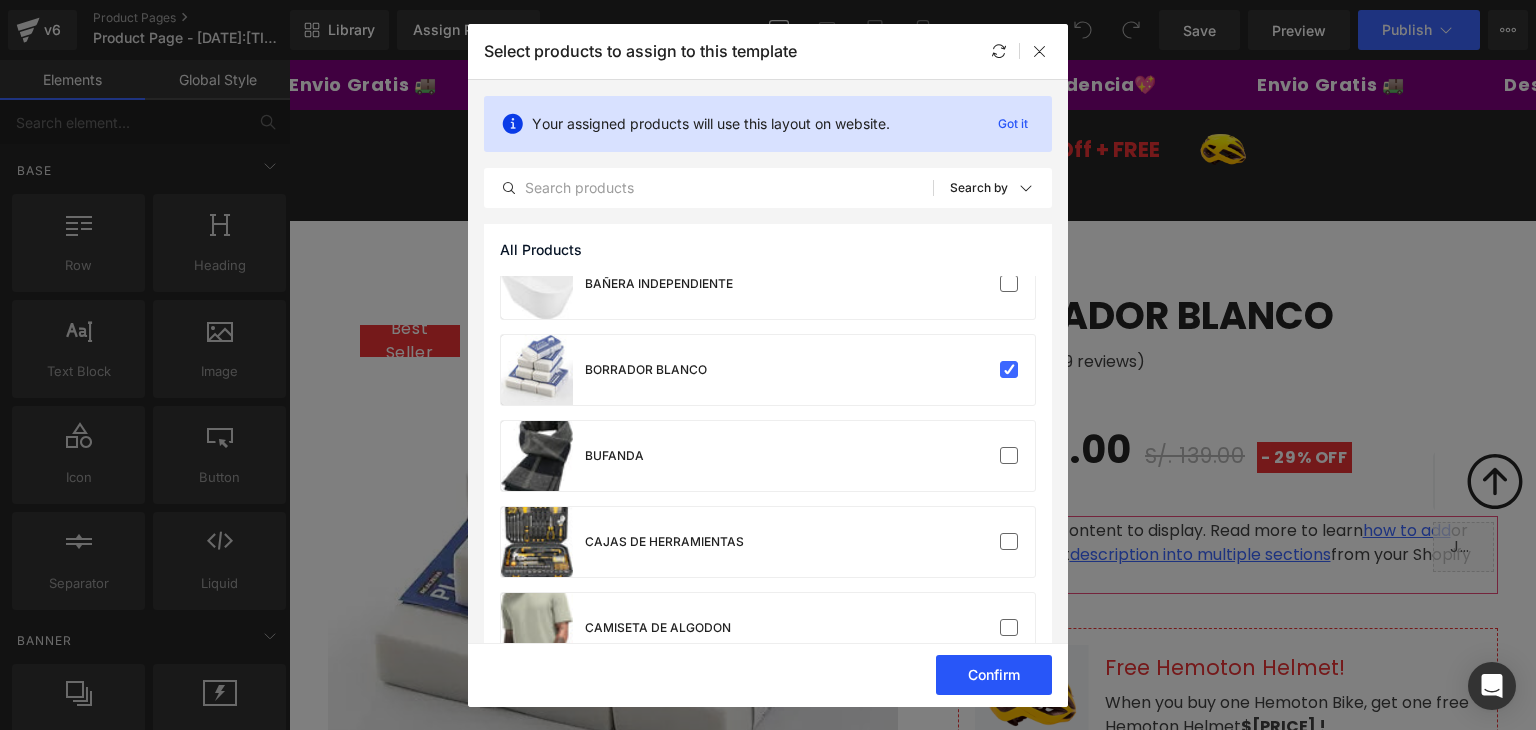 click on "Confirm" at bounding box center [994, 675] 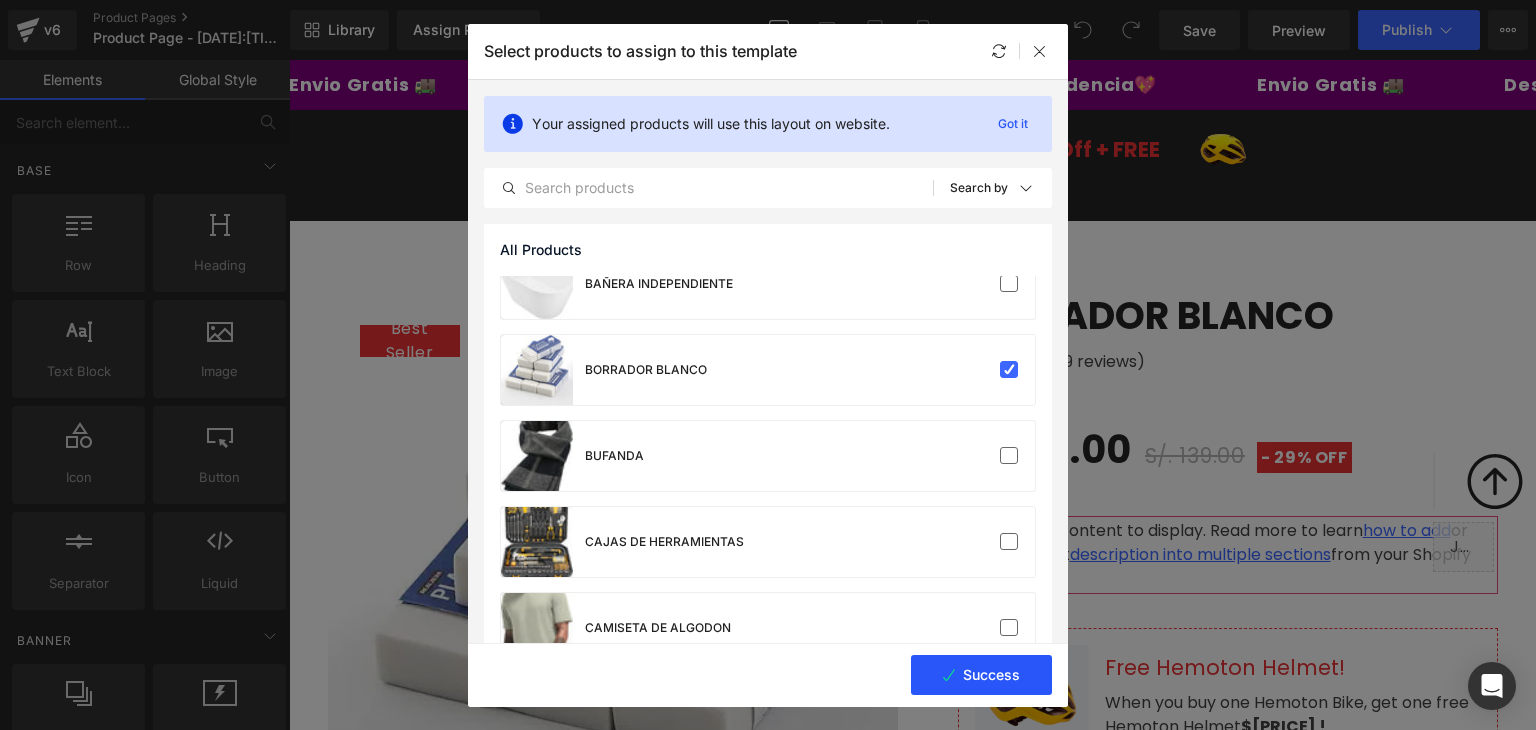 click on "Success" at bounding box center (981, 675) 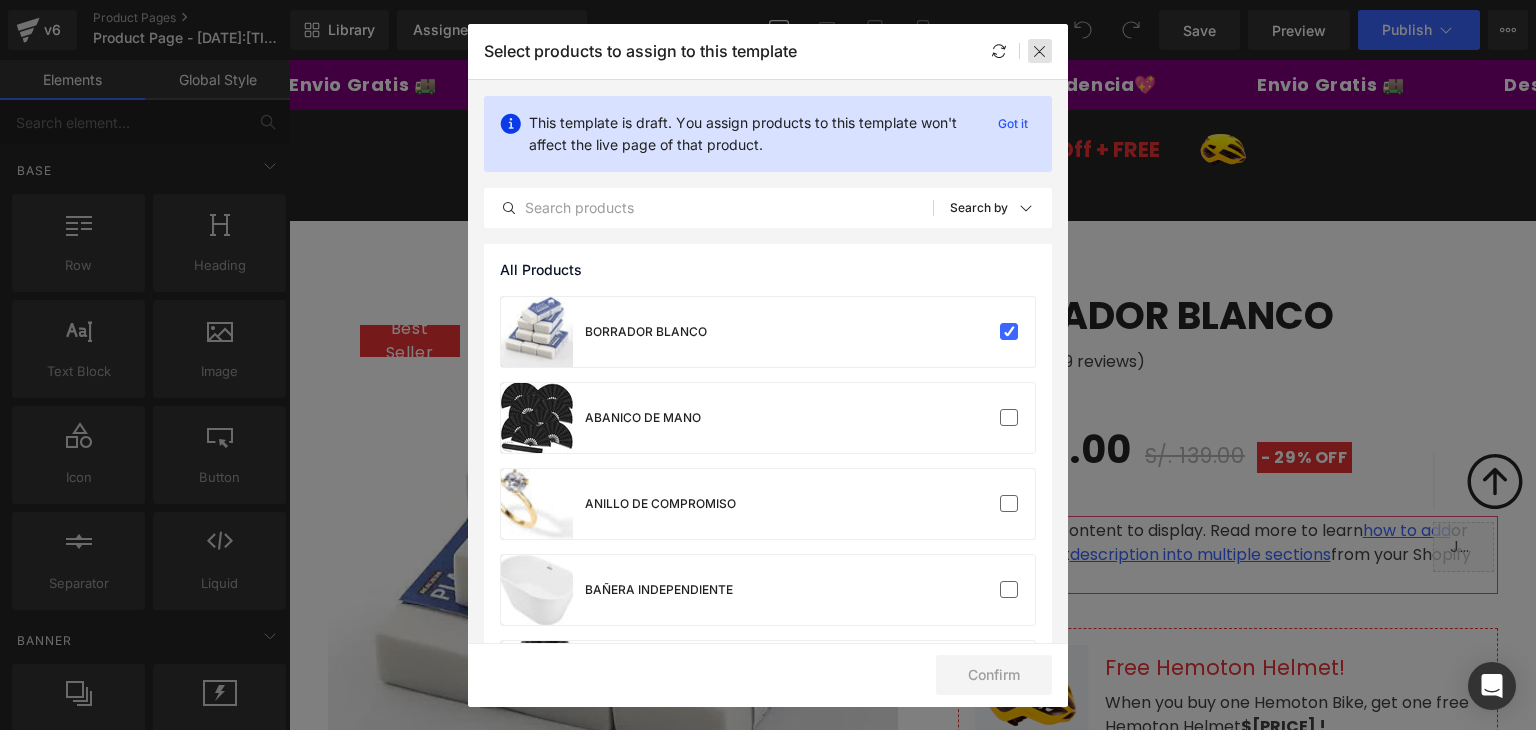 click at bounding box center [1040, 51] 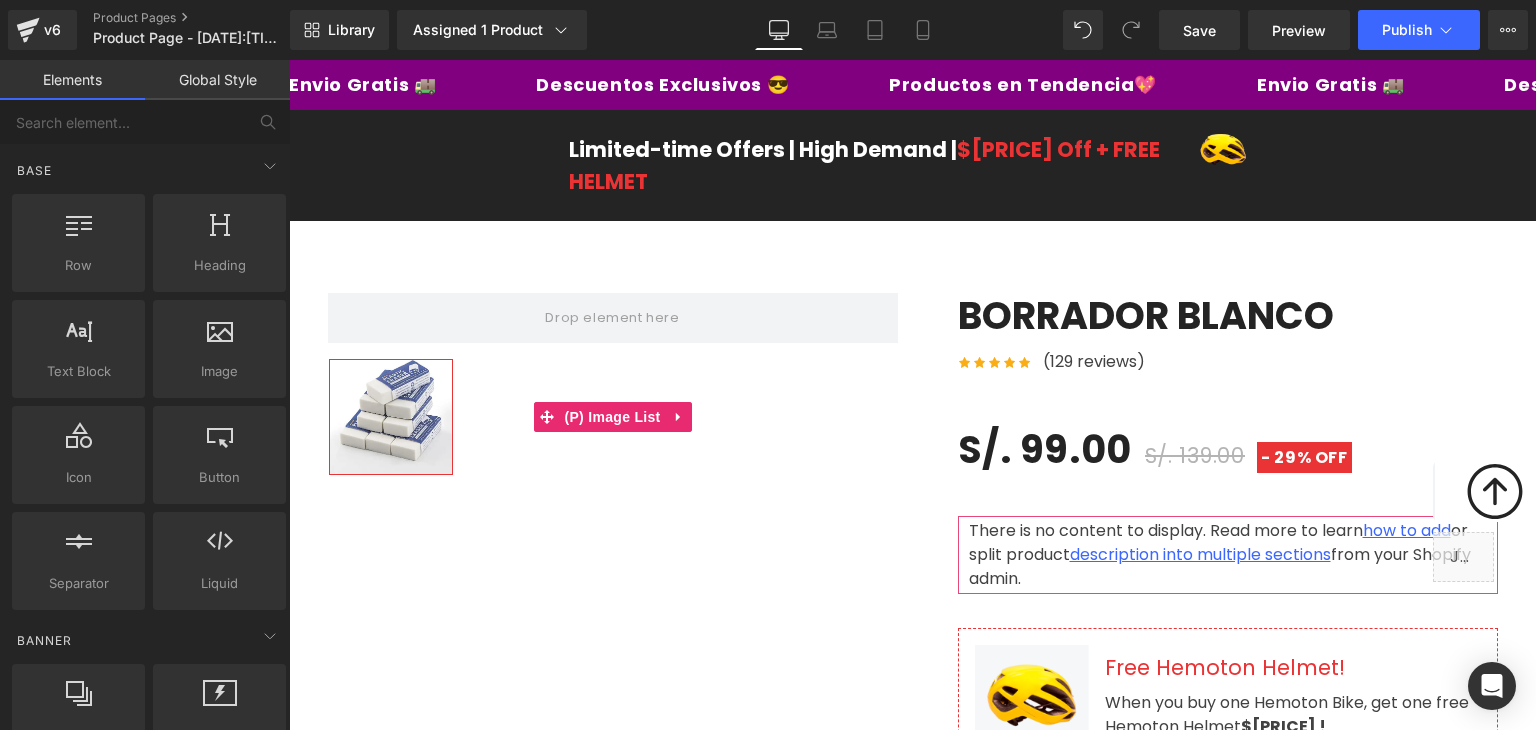 drag, startPoint x: 701, startPoint y: 673, endPoint x: 412, endPoint y: 615, distance: 294.7626 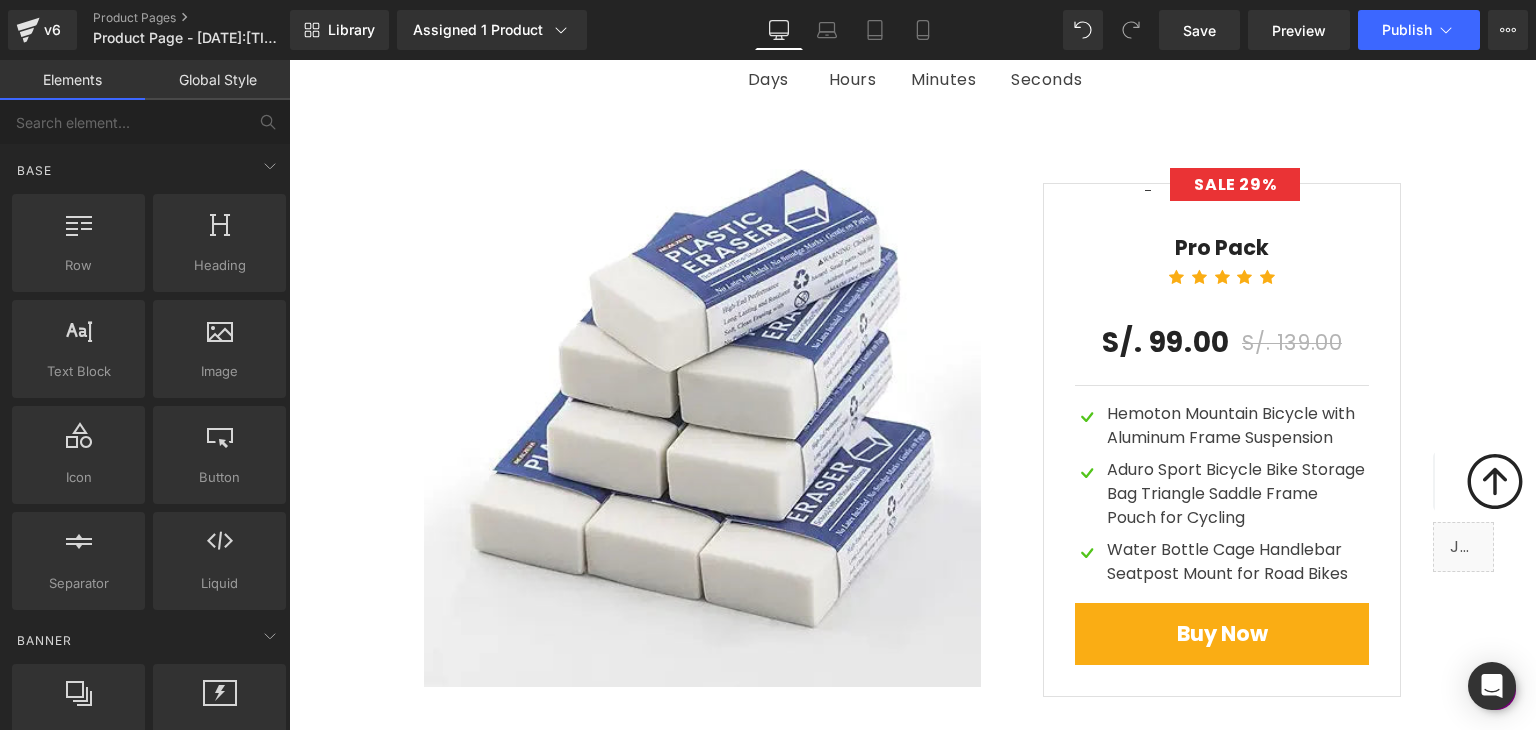 scroll, scrollTop: 6100, scrollLeft: 0, axis: vertical 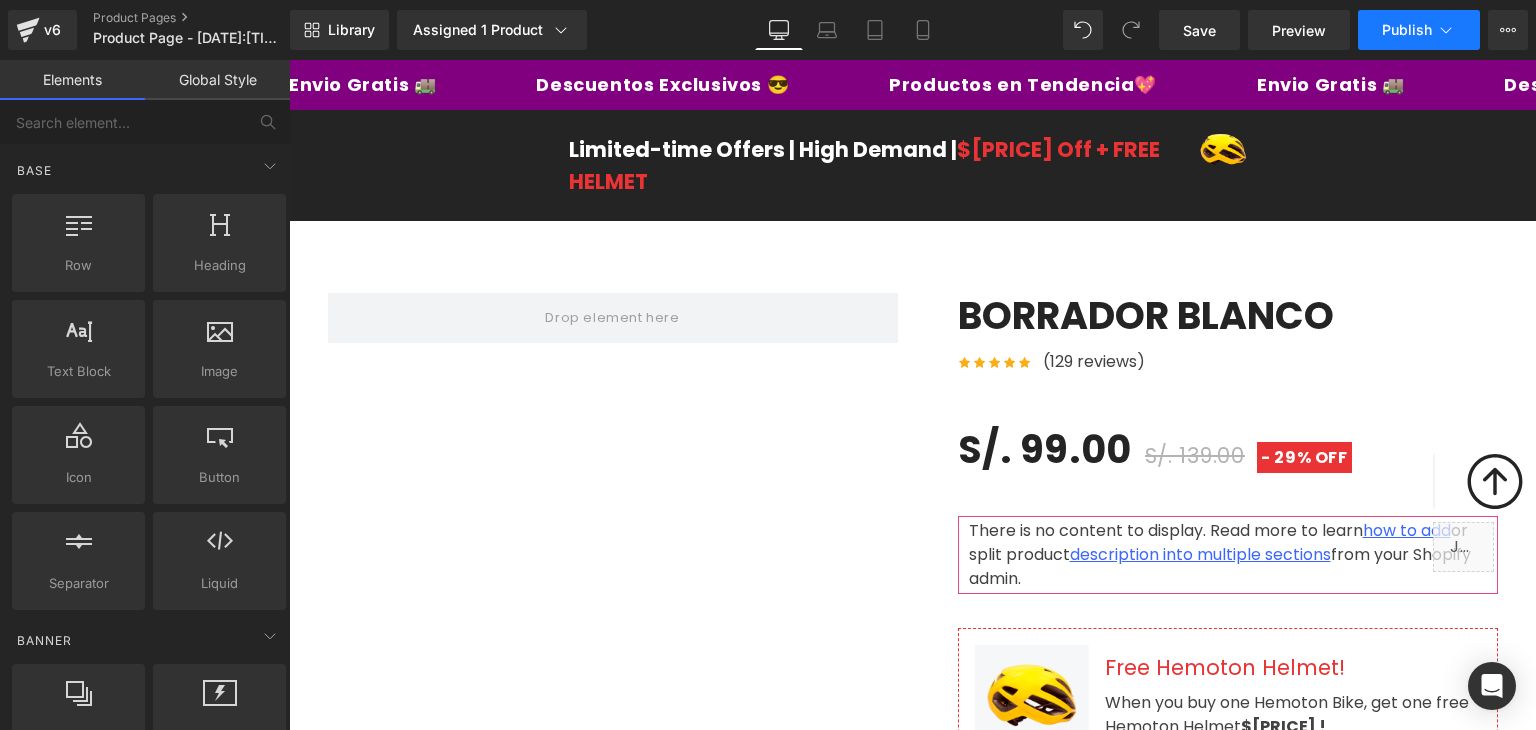 click on "Publish" at bounding box center [1407, 30] 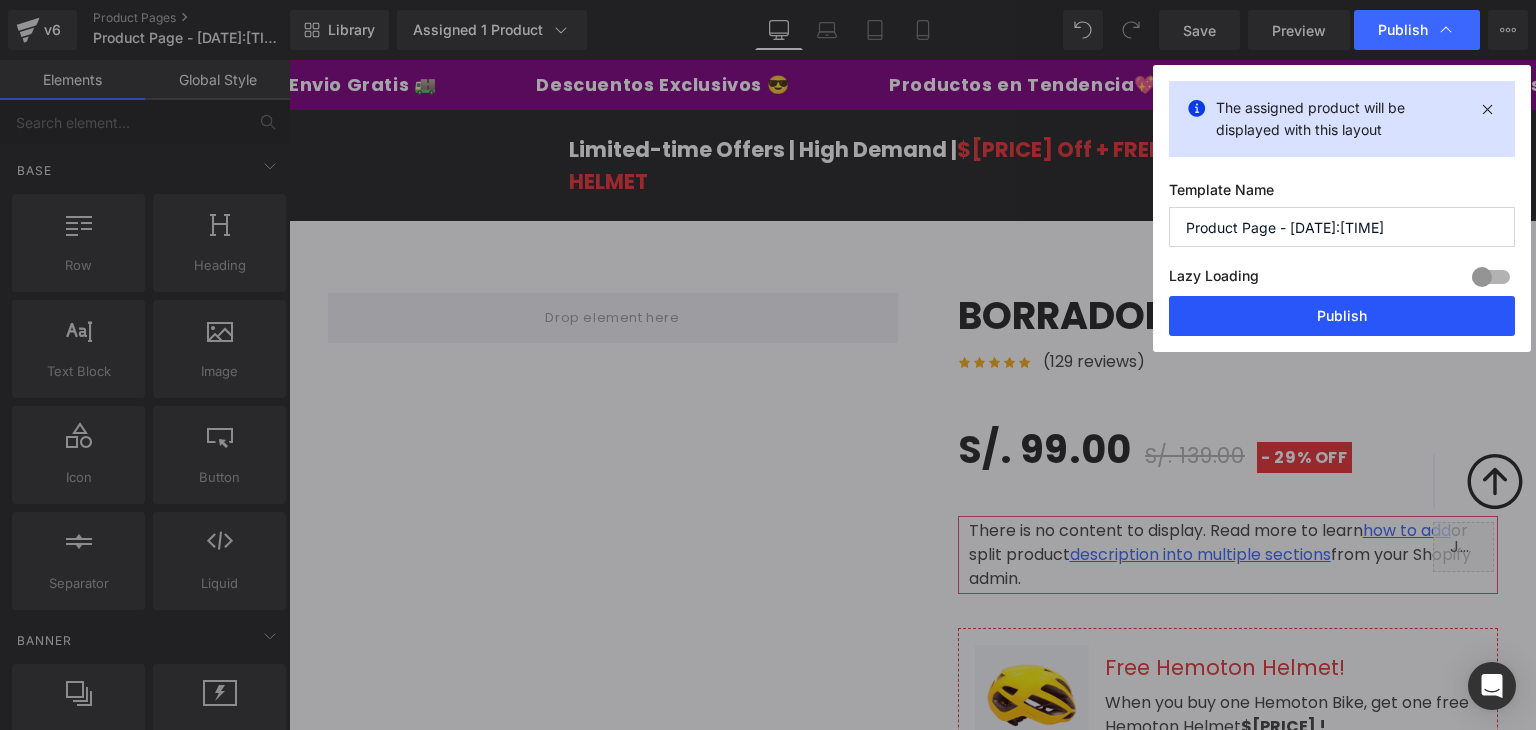 click on "Publish" at bounding box center [1342, 316] 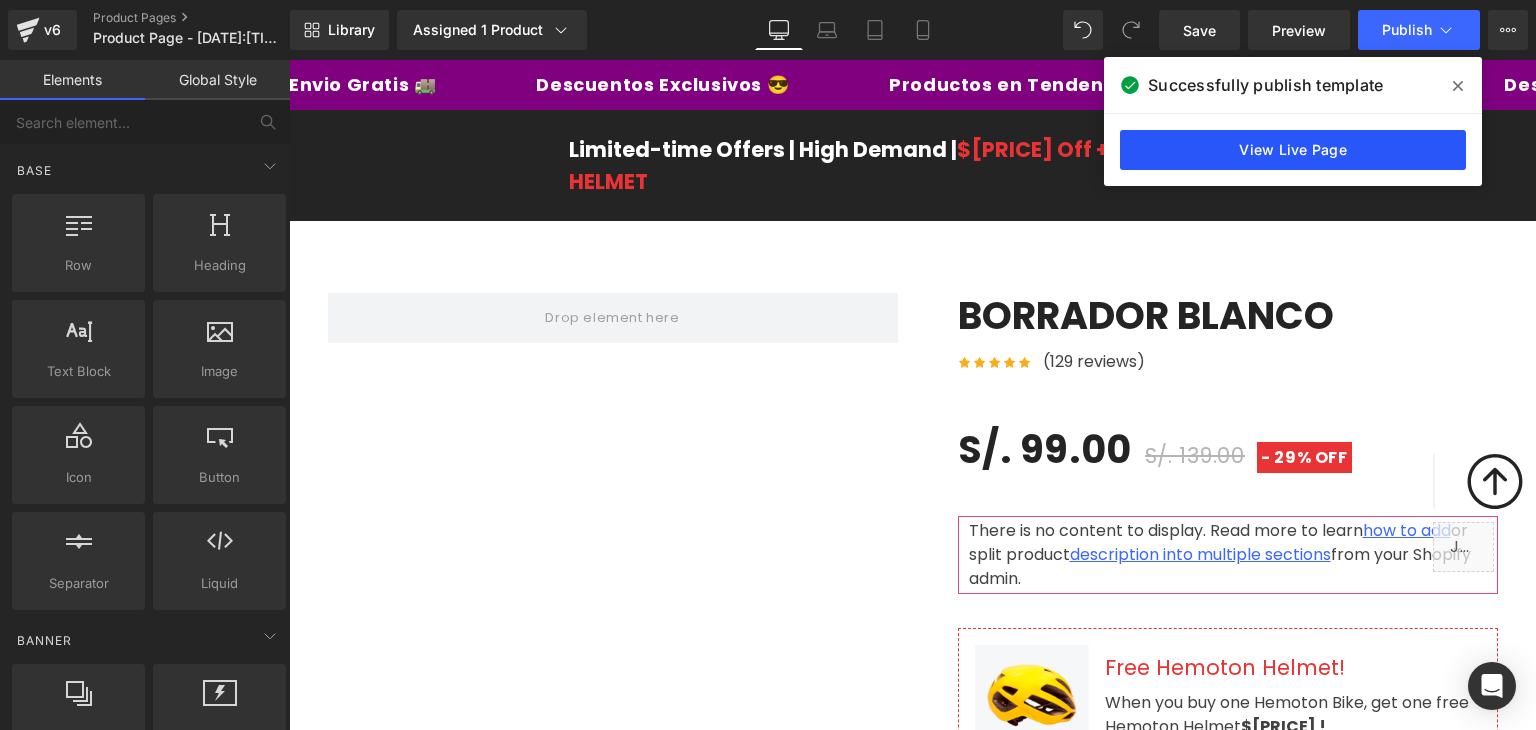 click on "View Live Page" at bounding box center [1293, 150] 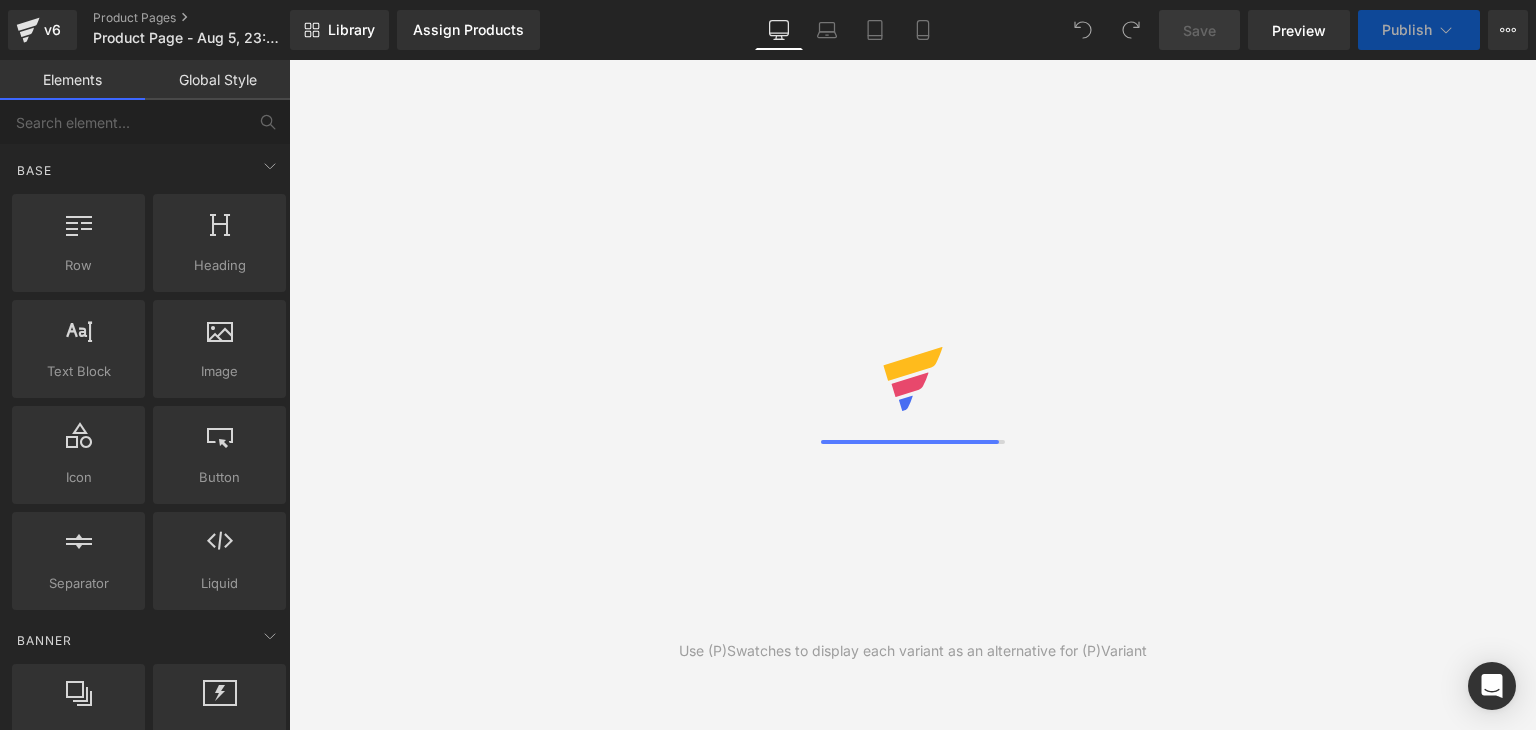 scroll, scrollTop: 0, scrollLeft: 0, axis: both 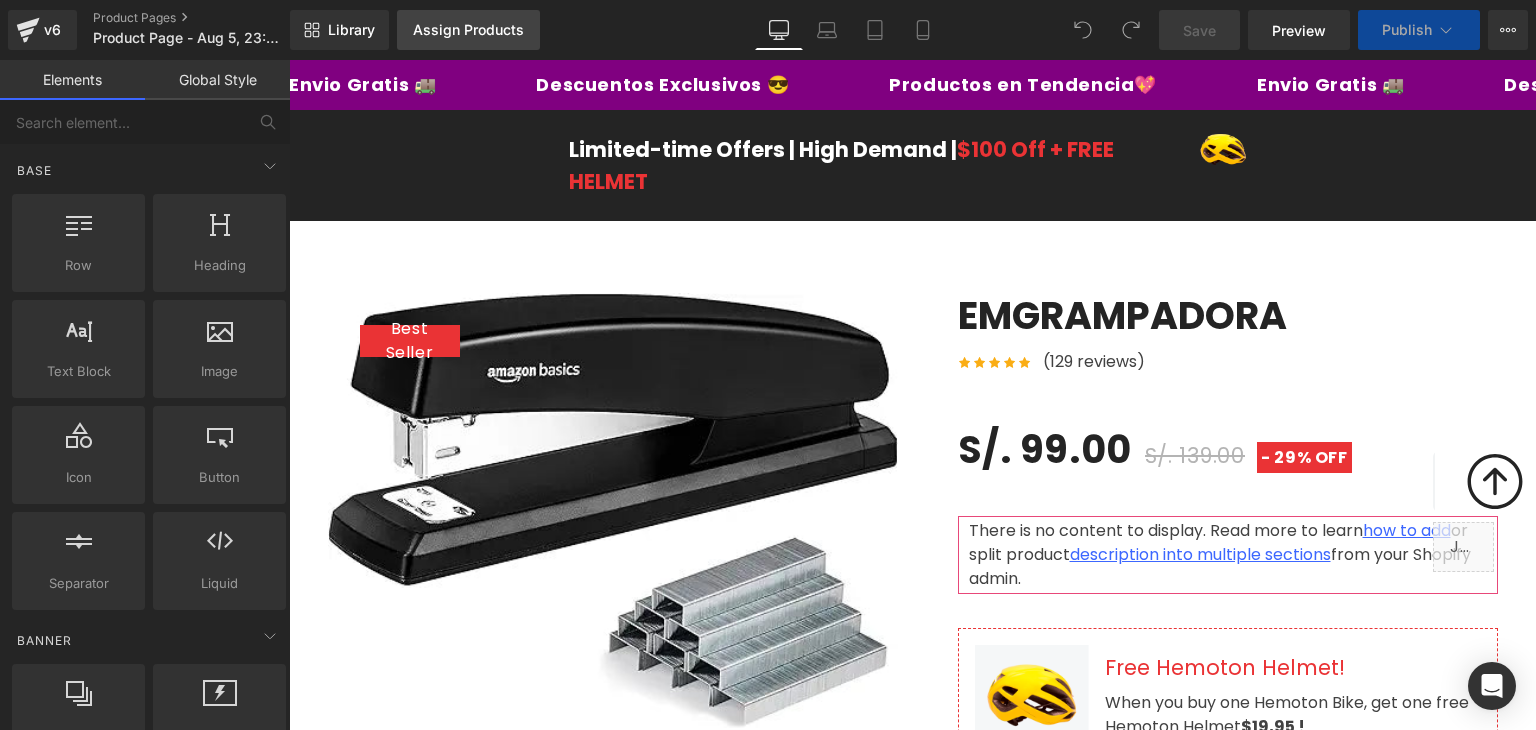 click on "Assign Products" at bounding box center (468, 30) 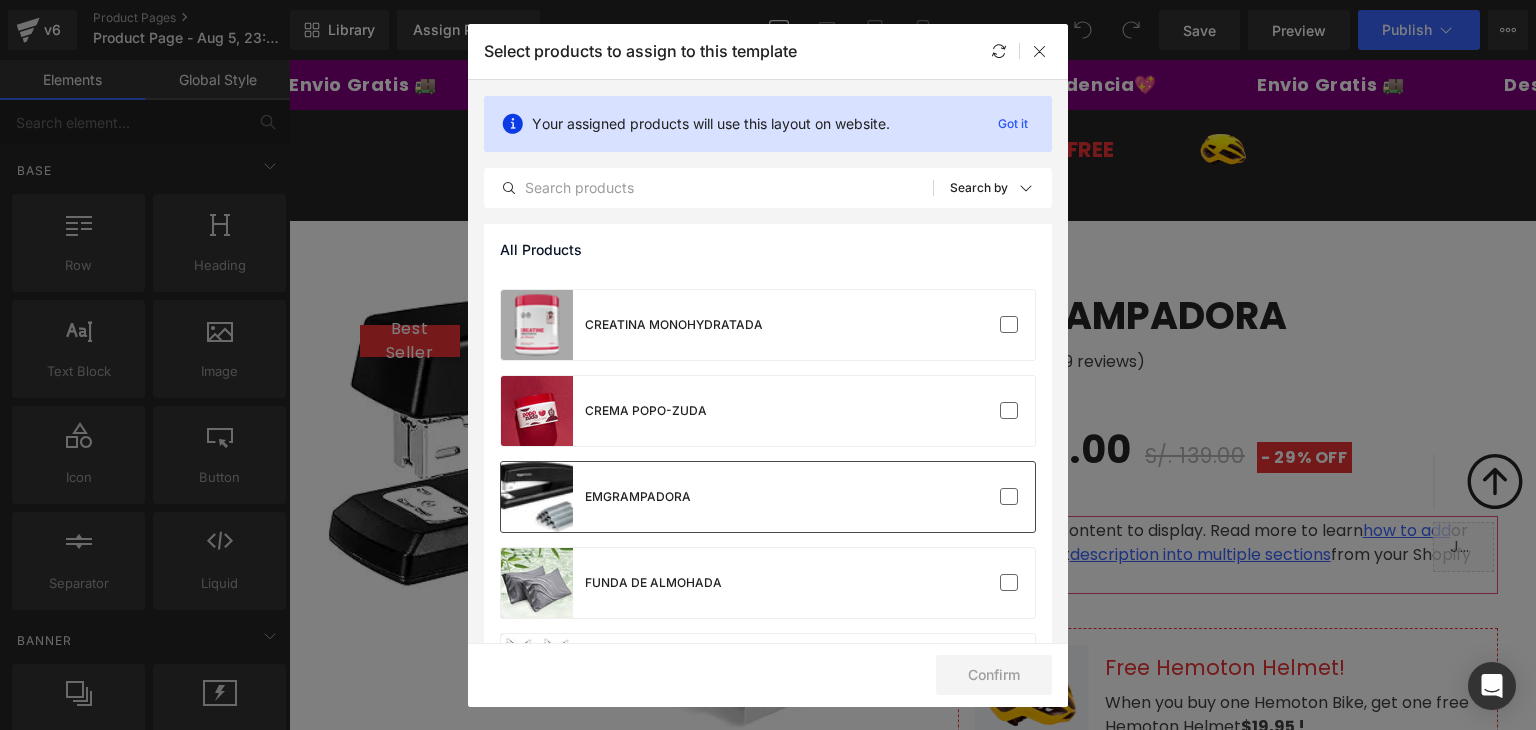 scroll, scrollTop: 1100, scrollLeft: 0, axis: vertical 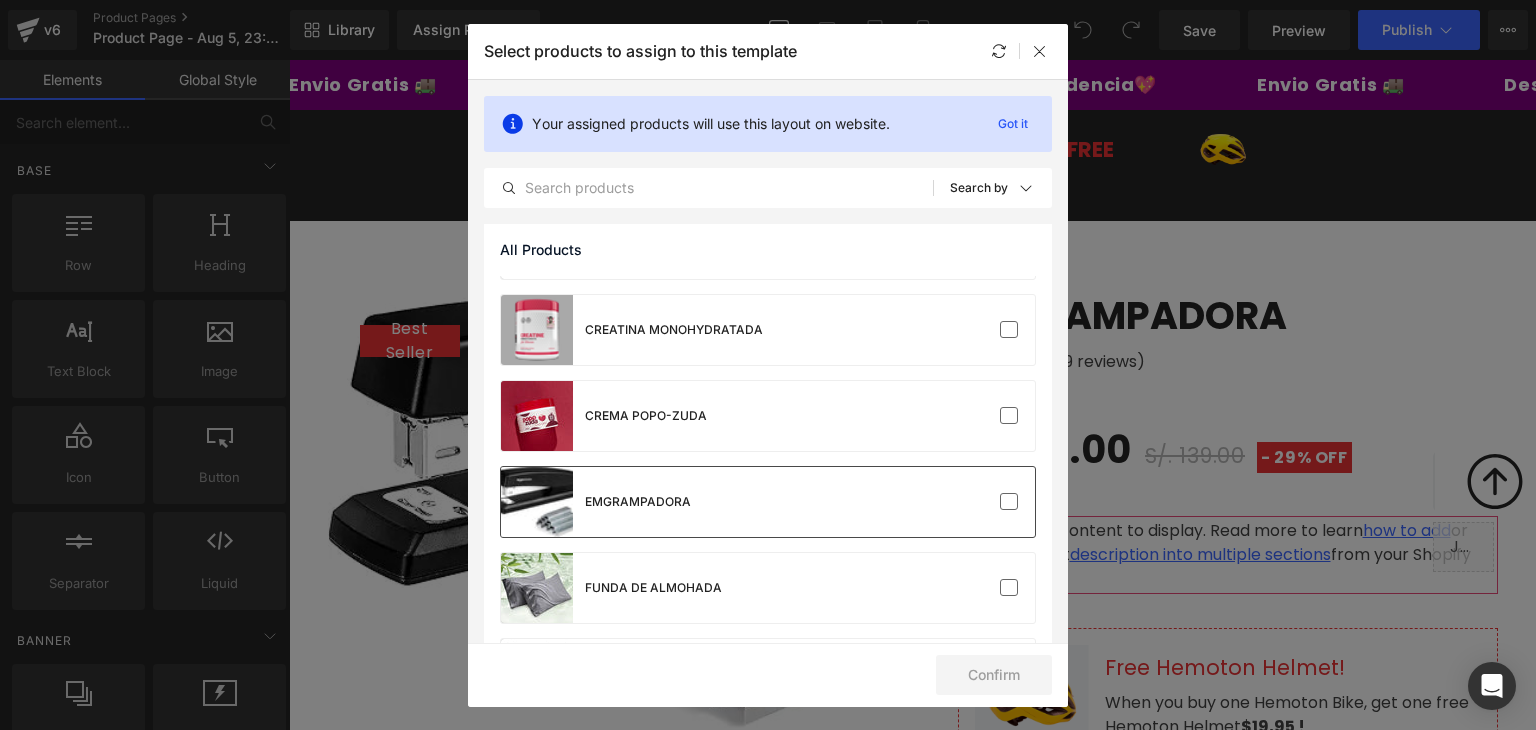 click at bounding box center [974, 502] 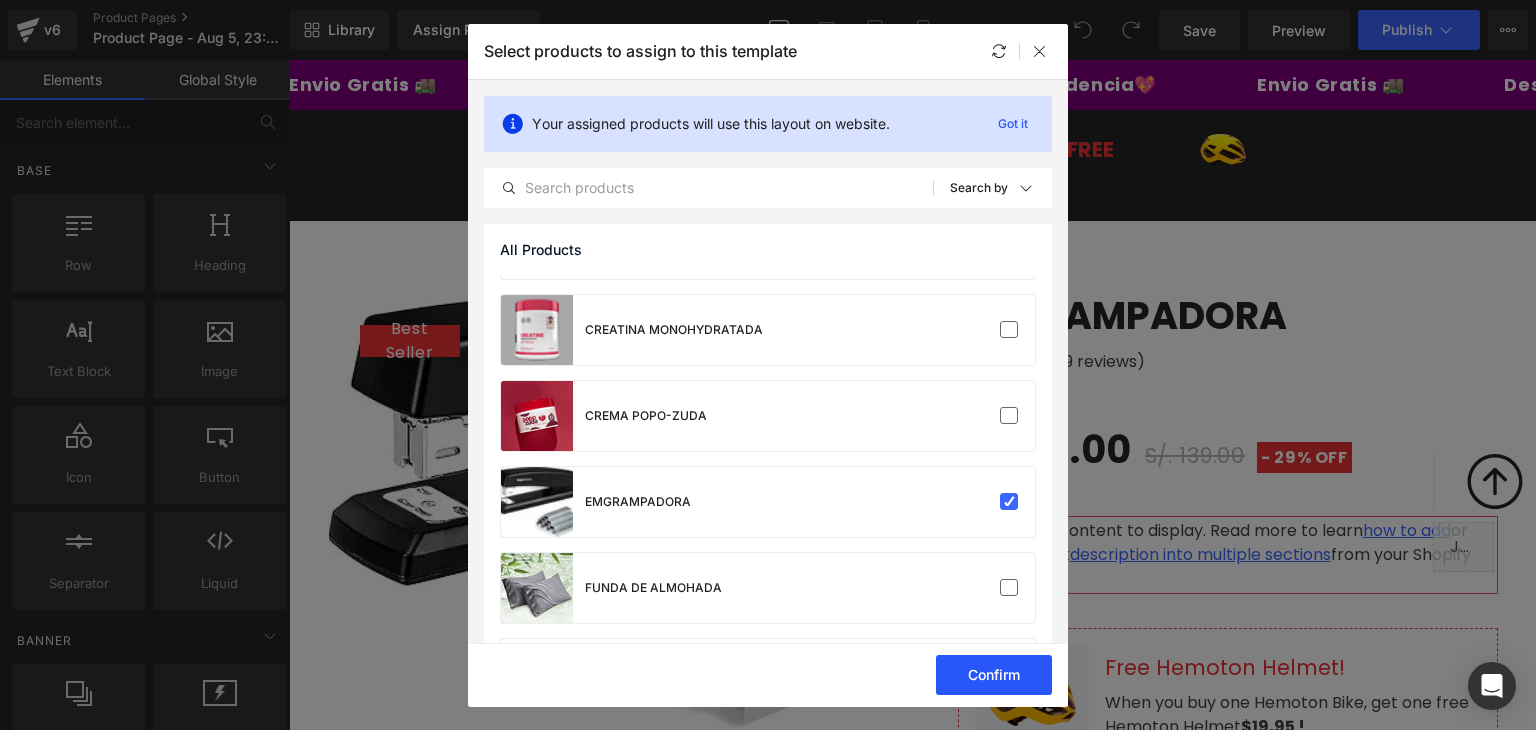 click on "Confirm" at bounding box center (994, 675) 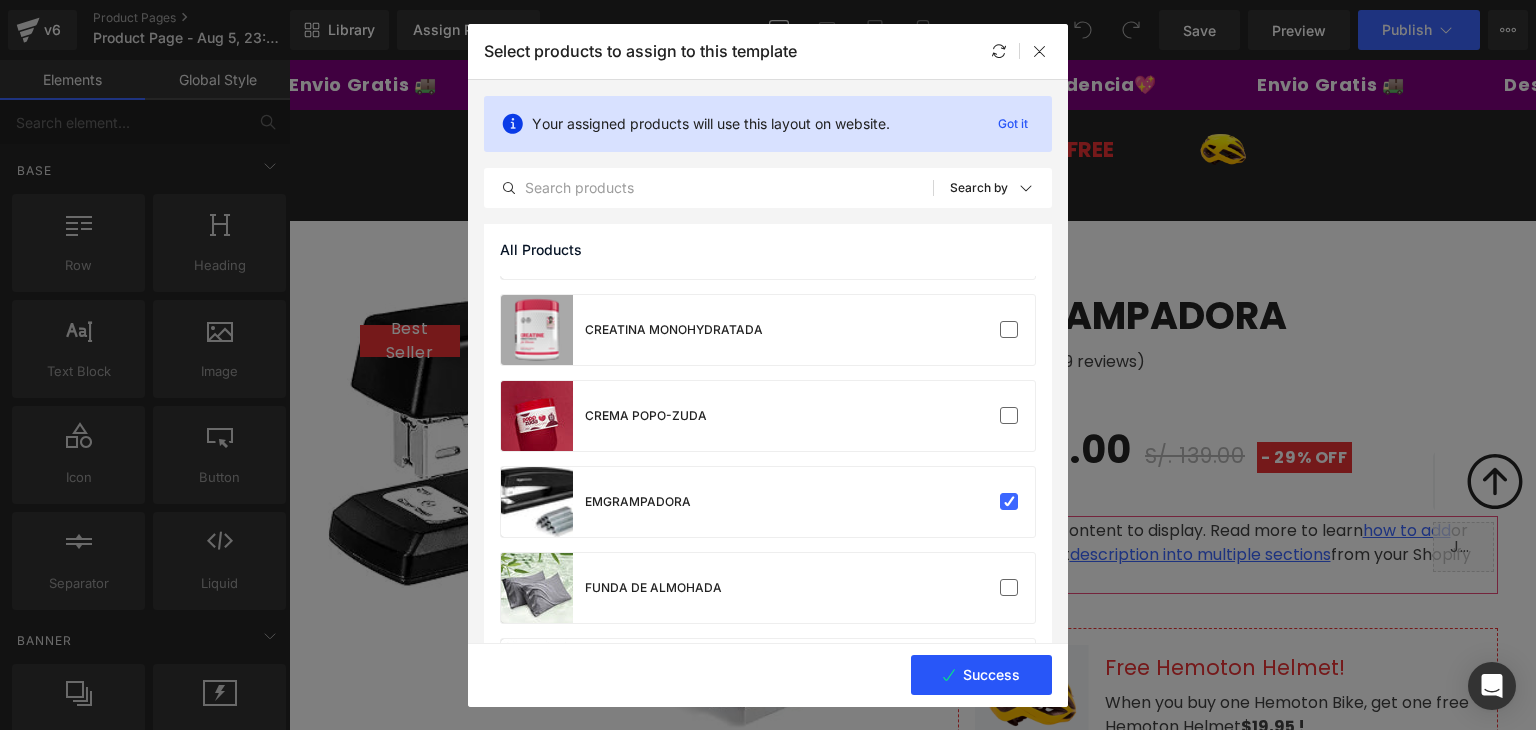 click on "Success" at bounding box center [981, 675] 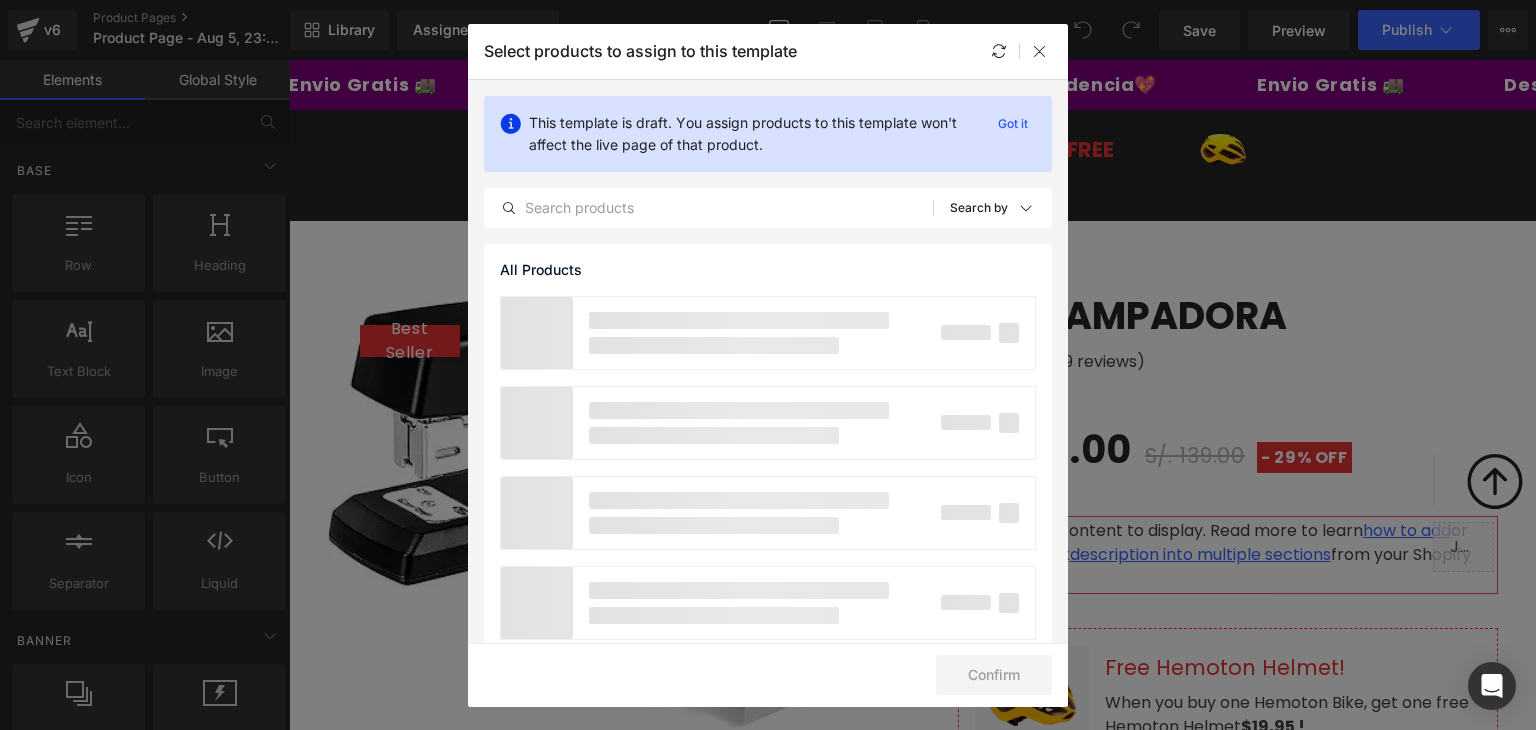 scroll, scrollTop: 100, scrollLeft: 0, axis: vertical 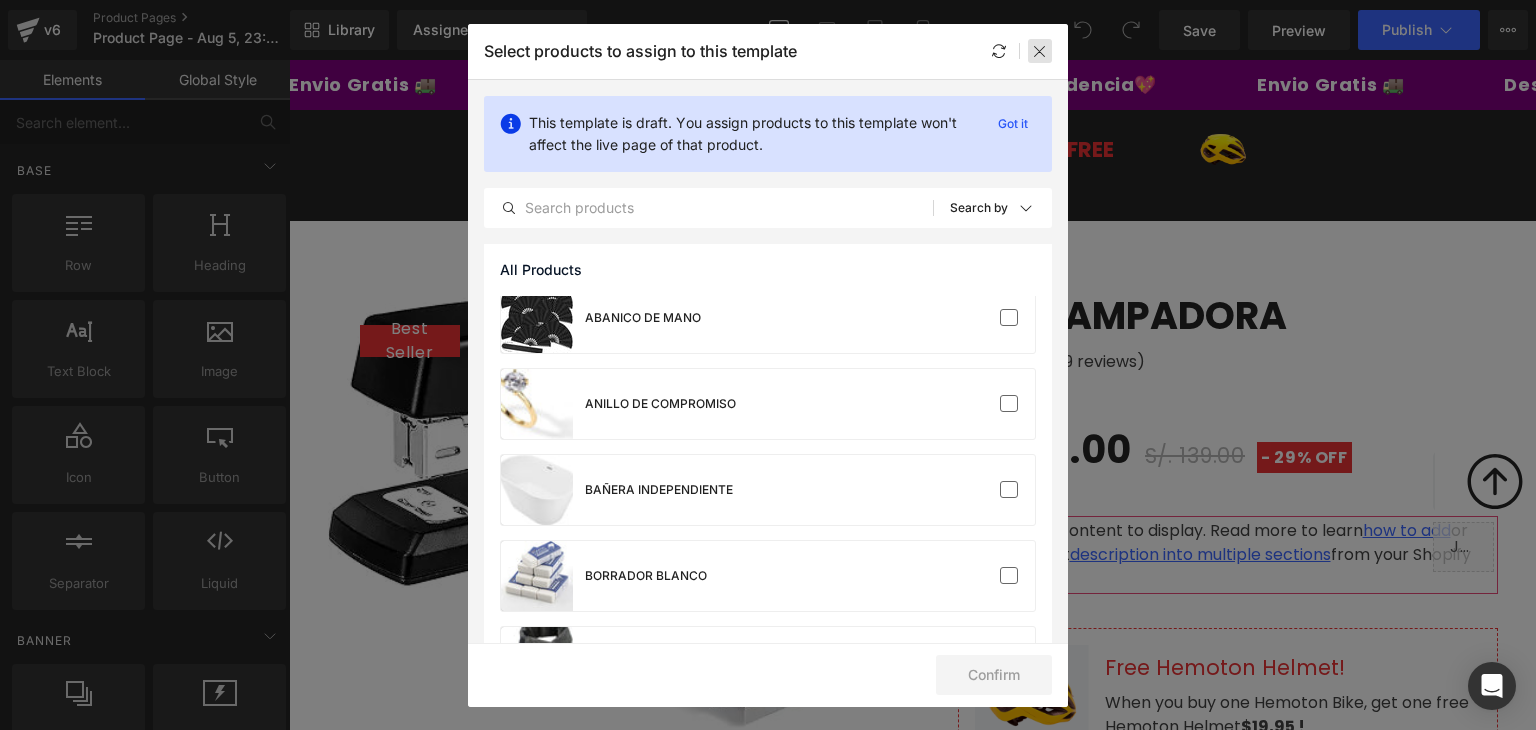 click at bounding box center (1040, 51) 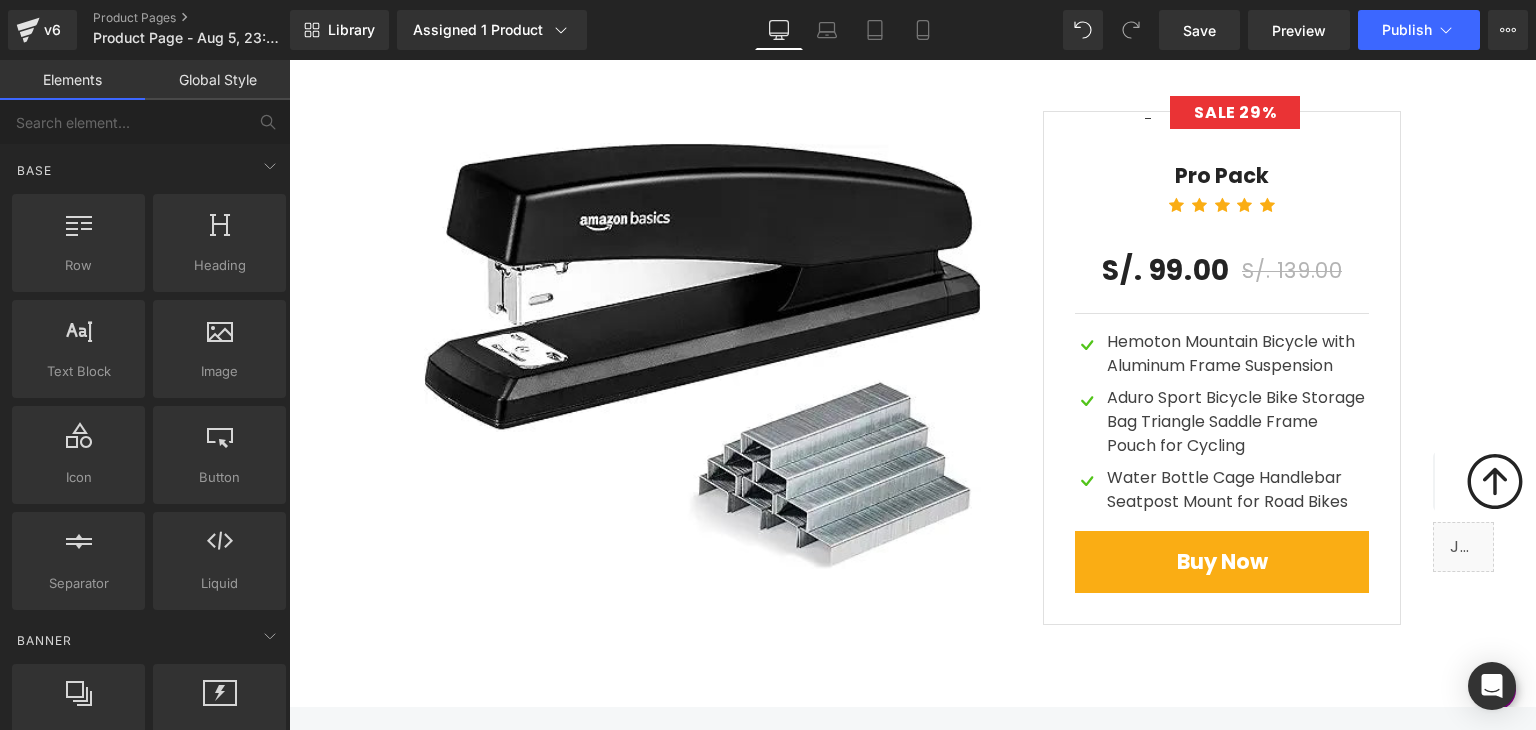 scroll, scrollTop: 6000, scrollLeft: 0, axis: vertical 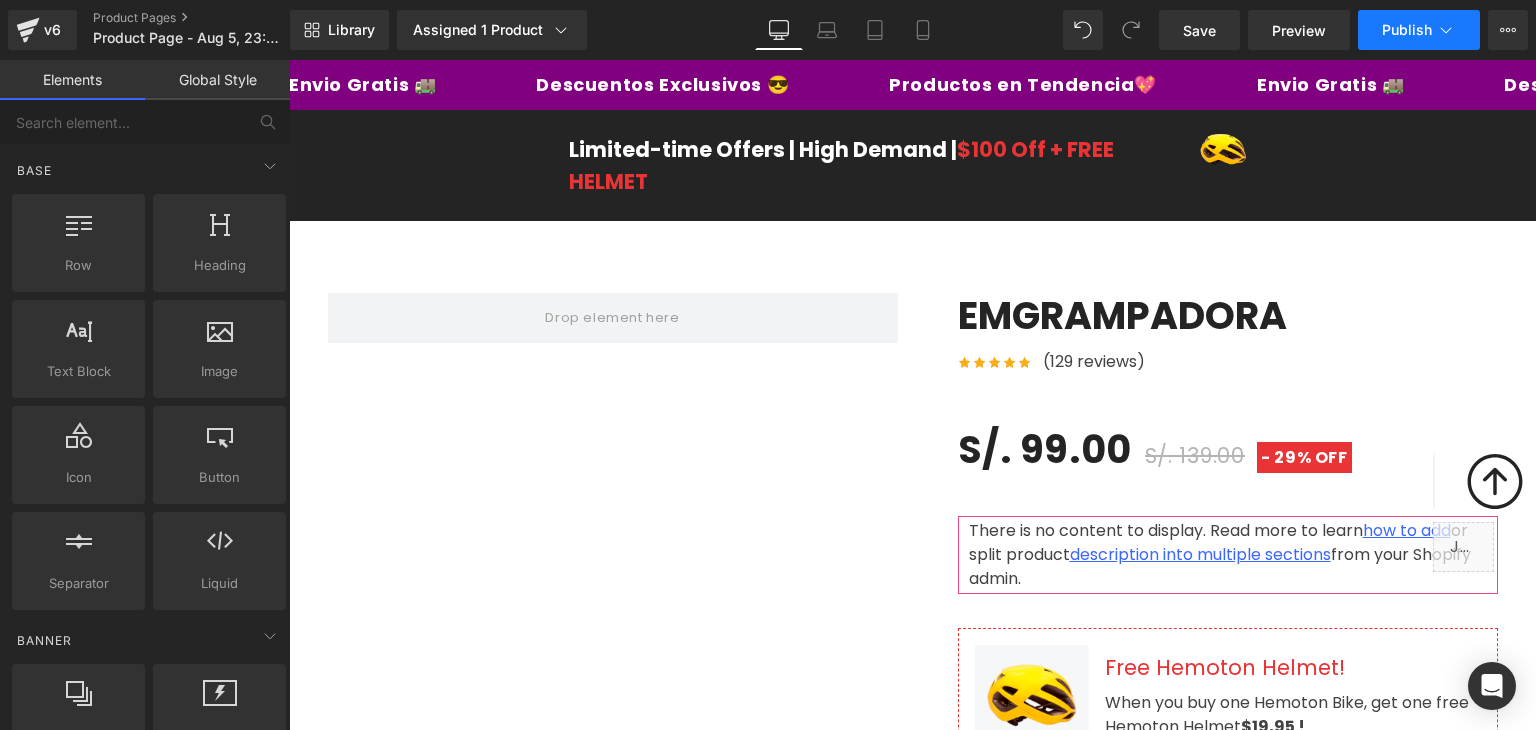 click on "Publish" at bounding box center (1419, 30) 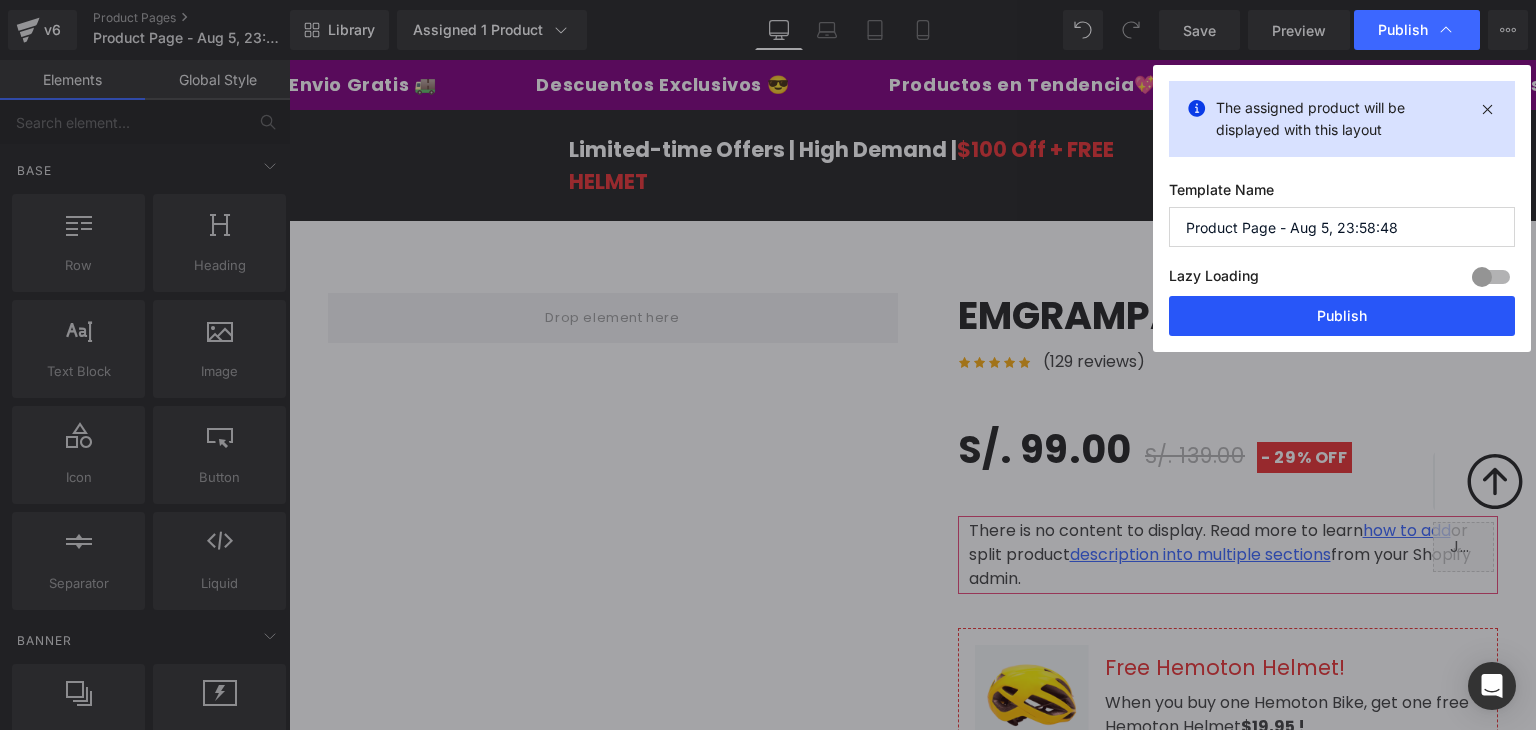 click on "Publish" at bounding box center (1342, 316) 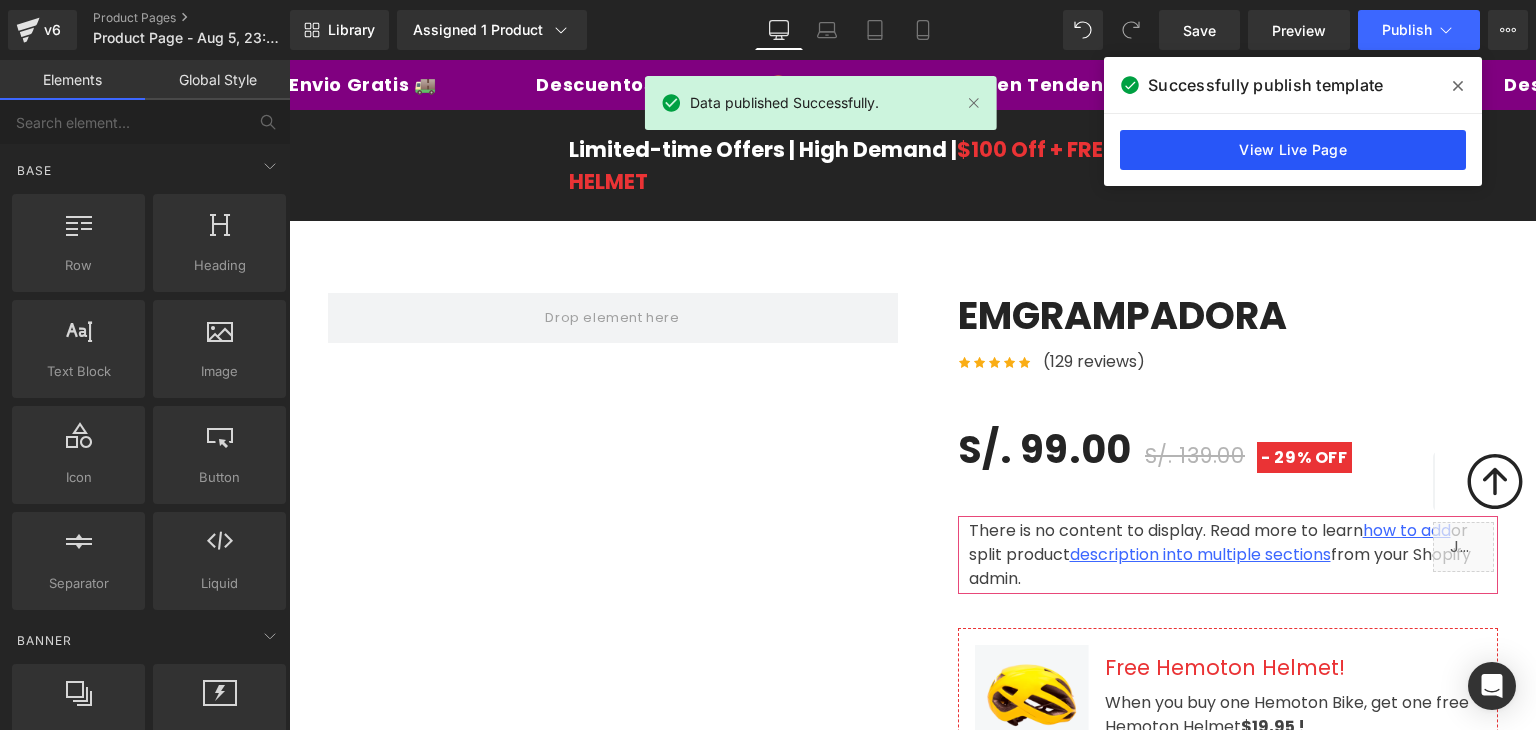 click on "View Live Page" at bounding box center [1293, 150] 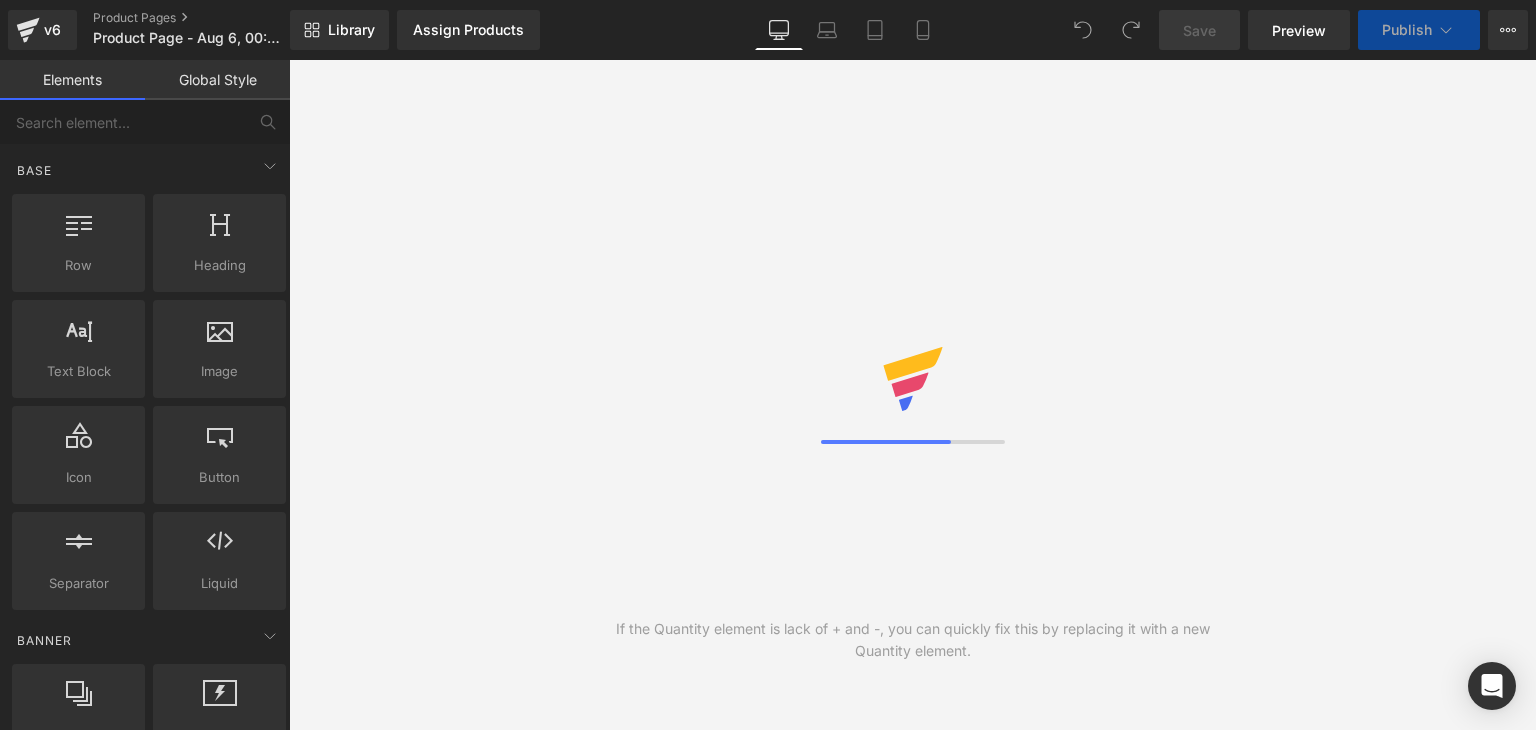 scroll, scrollTop: 0, scrollLeft: 0, axis: both 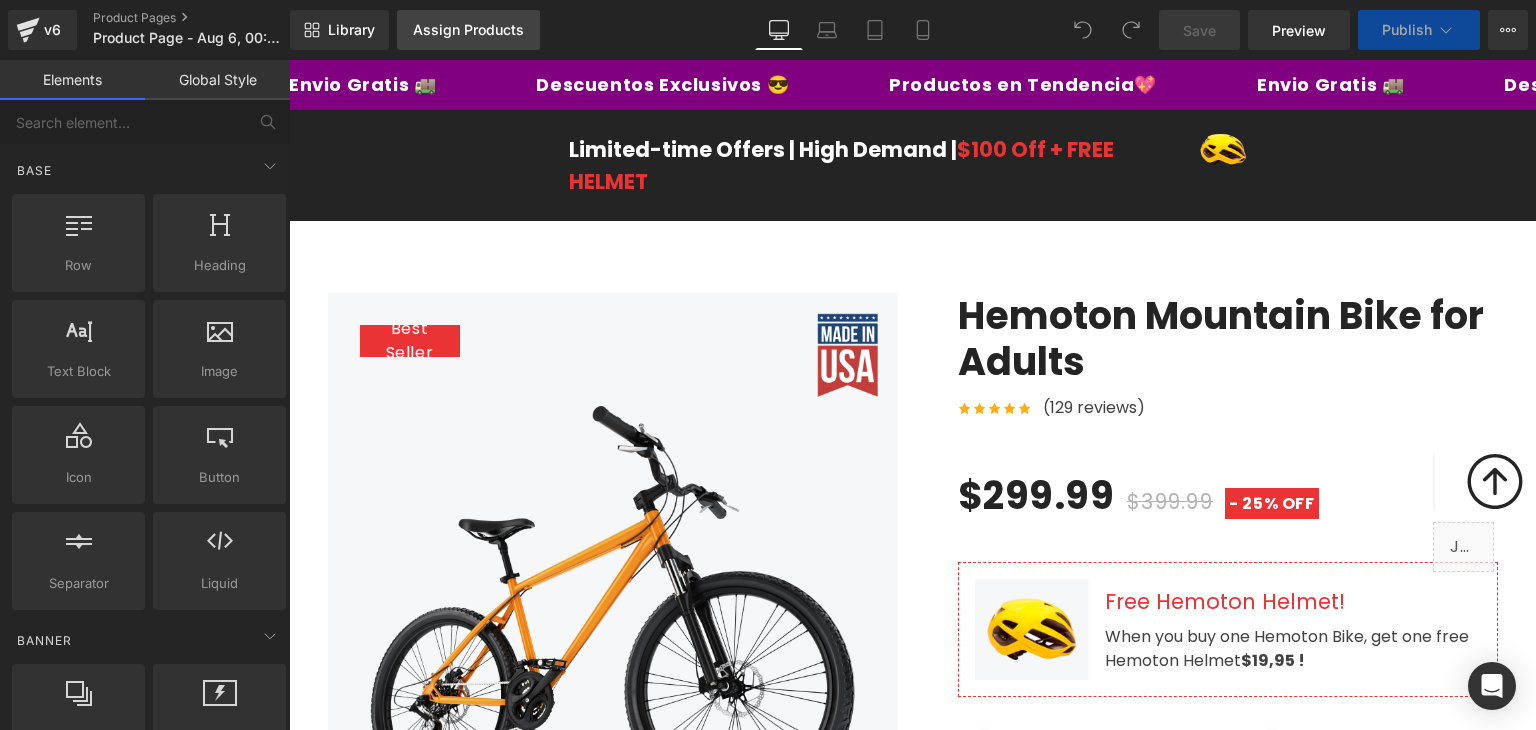 click on "Assign Products" at bounding box center (468, 30) 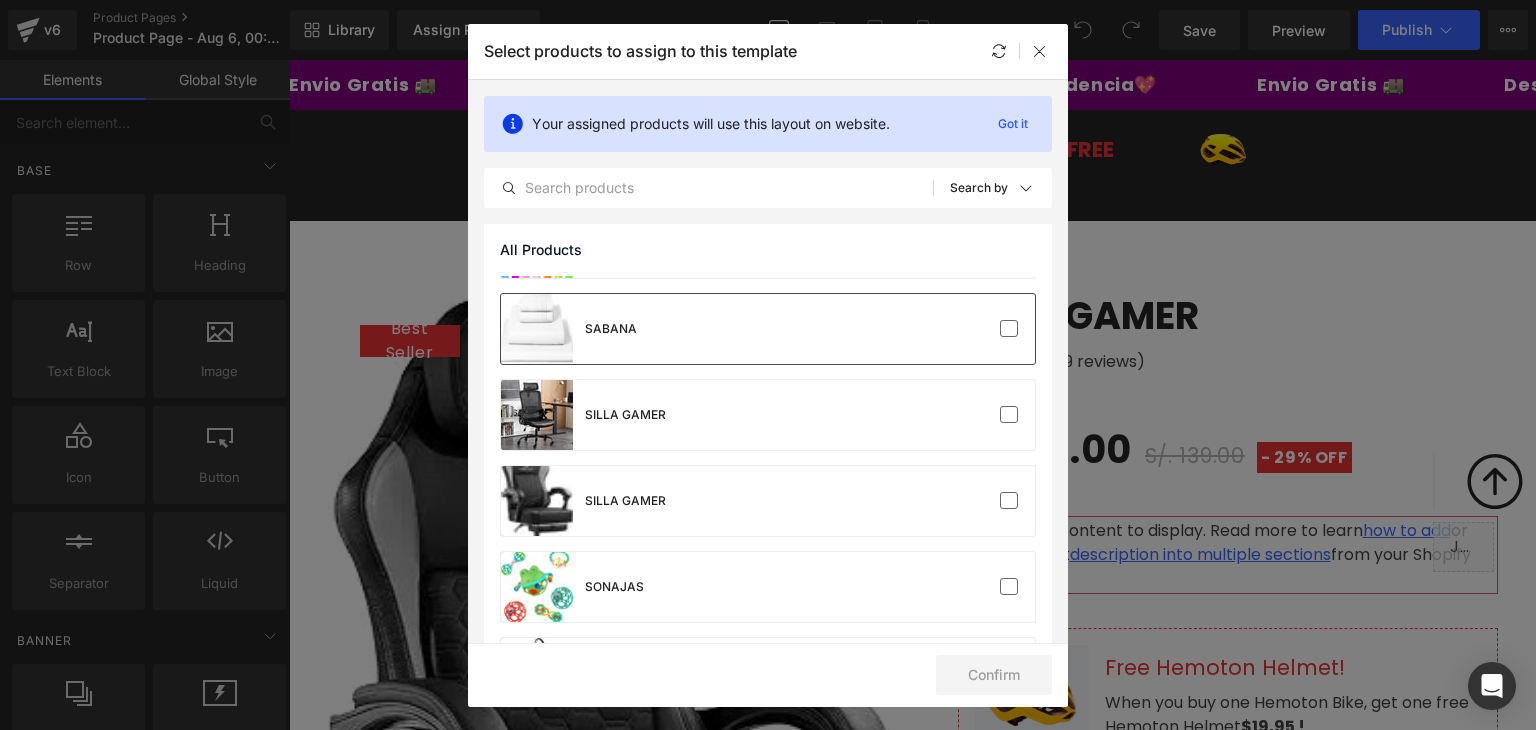 scroll, scrollTop: 3200, scrollLeft: 0, axis: vertical 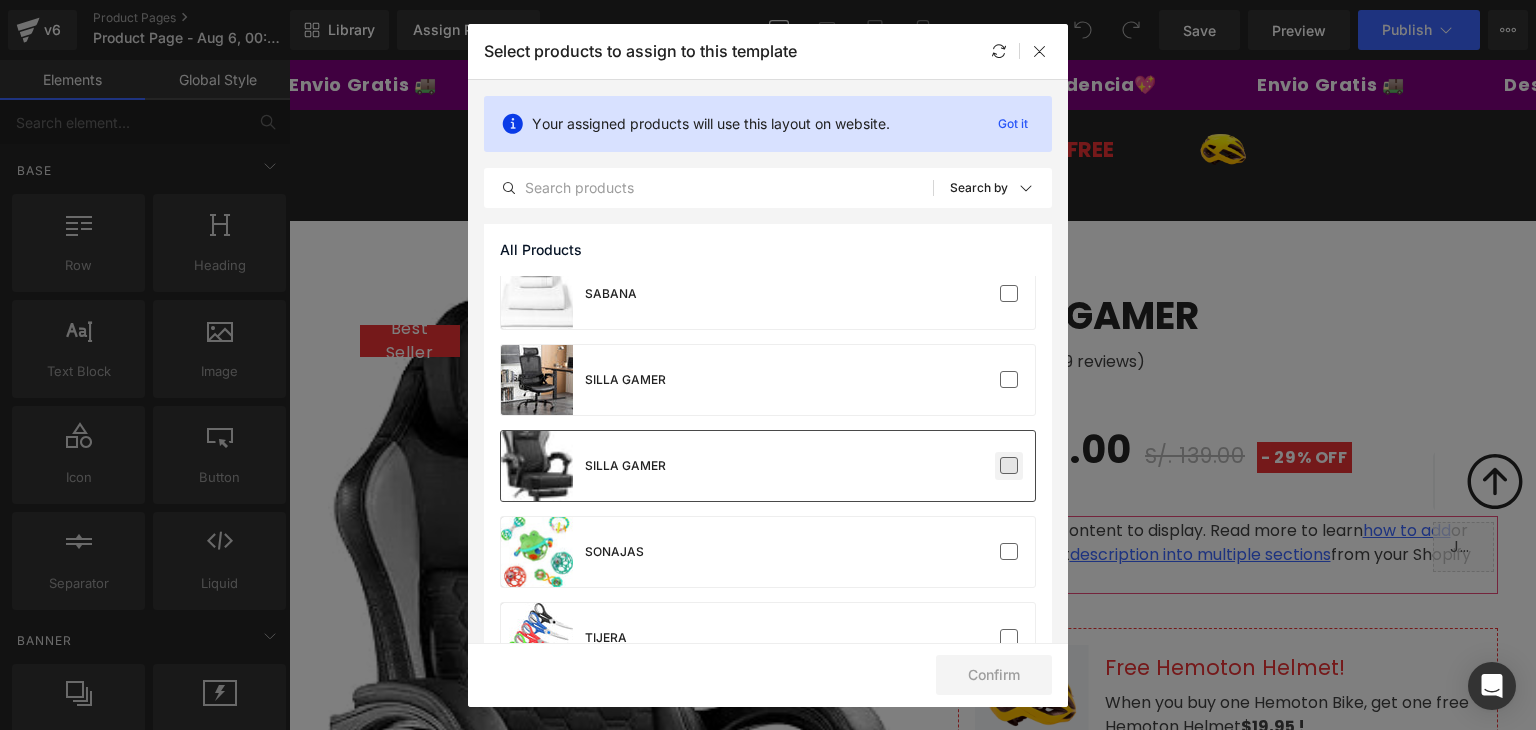 click at bounding box center (1009, 466) 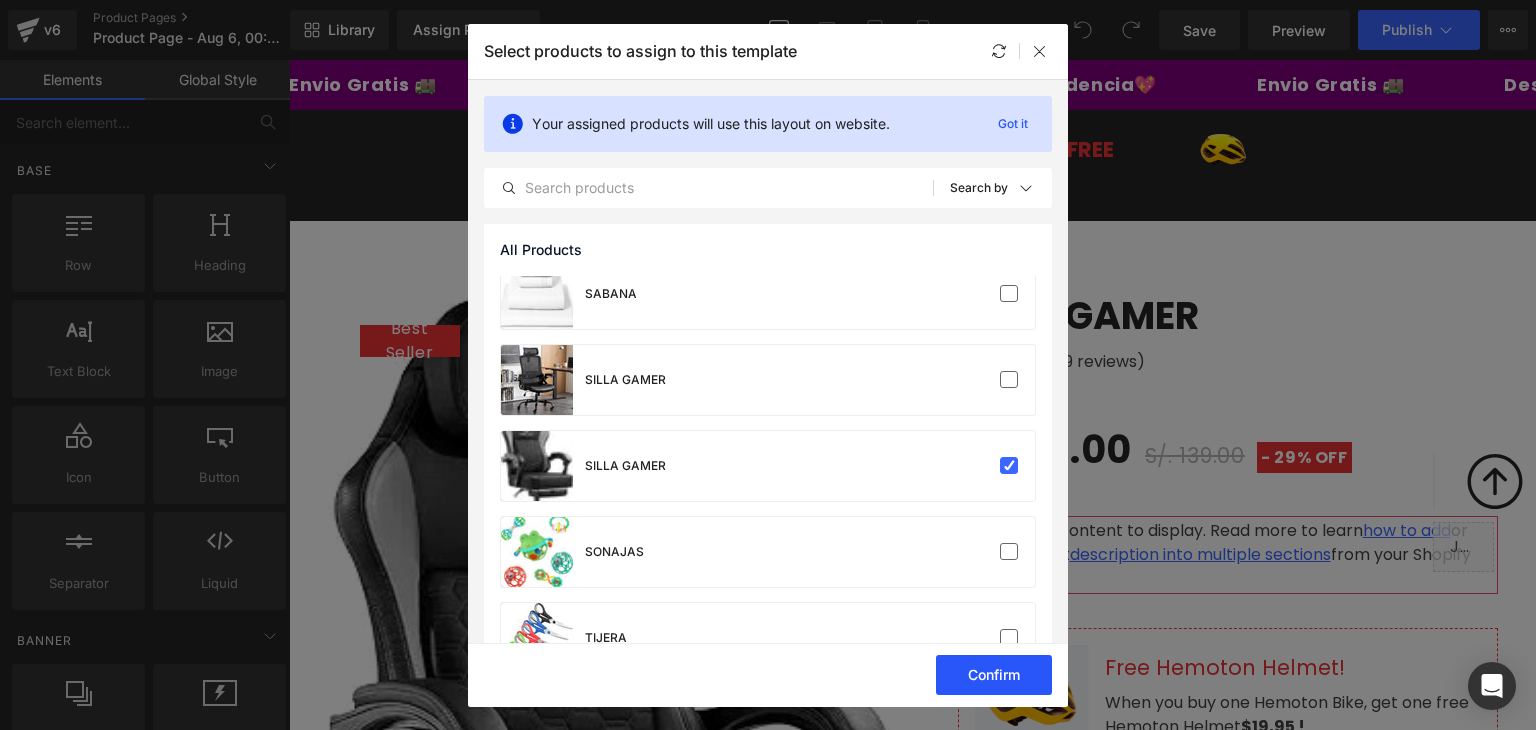 click on "Confirm" at bounding box center [994, 675] 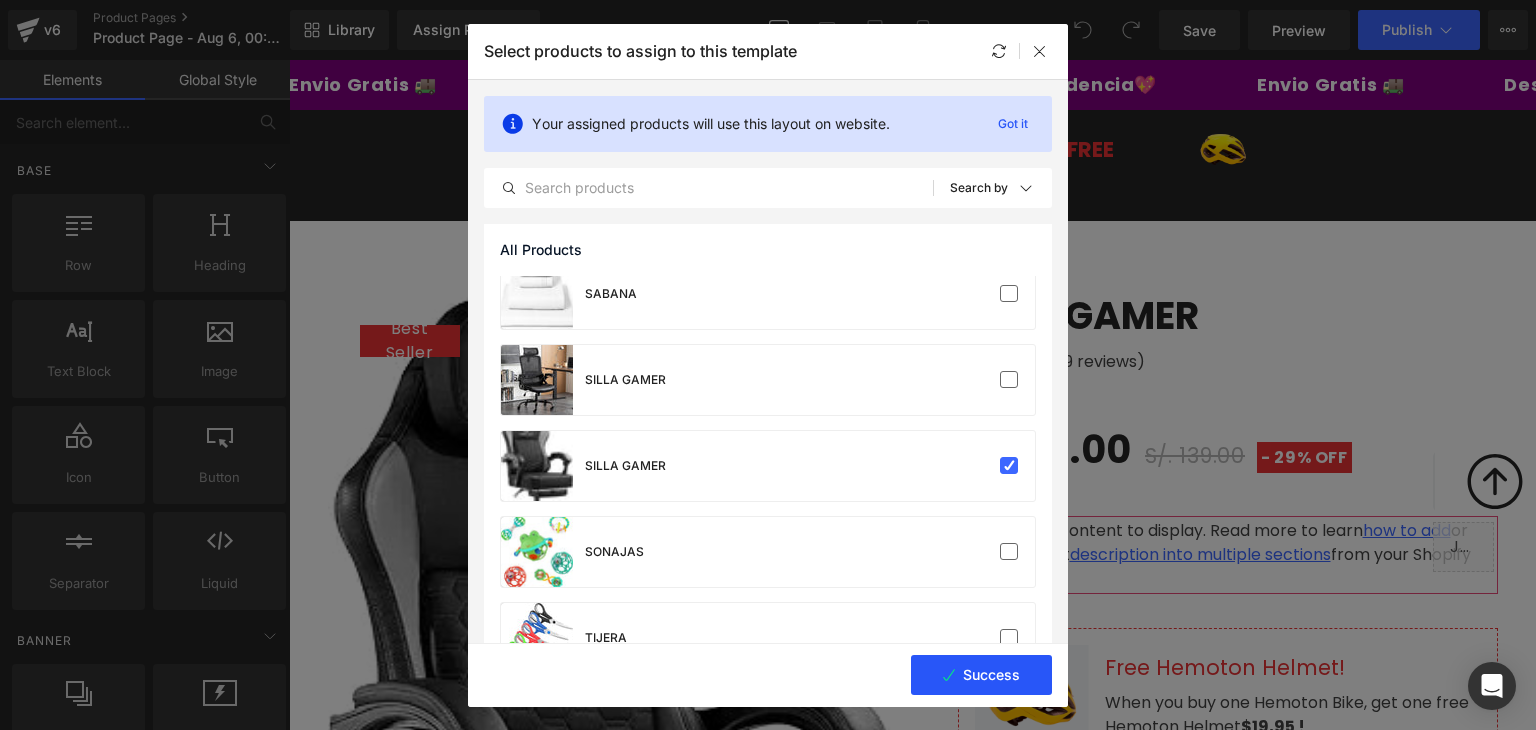 click on "Success" at bounding box center [981, 675] 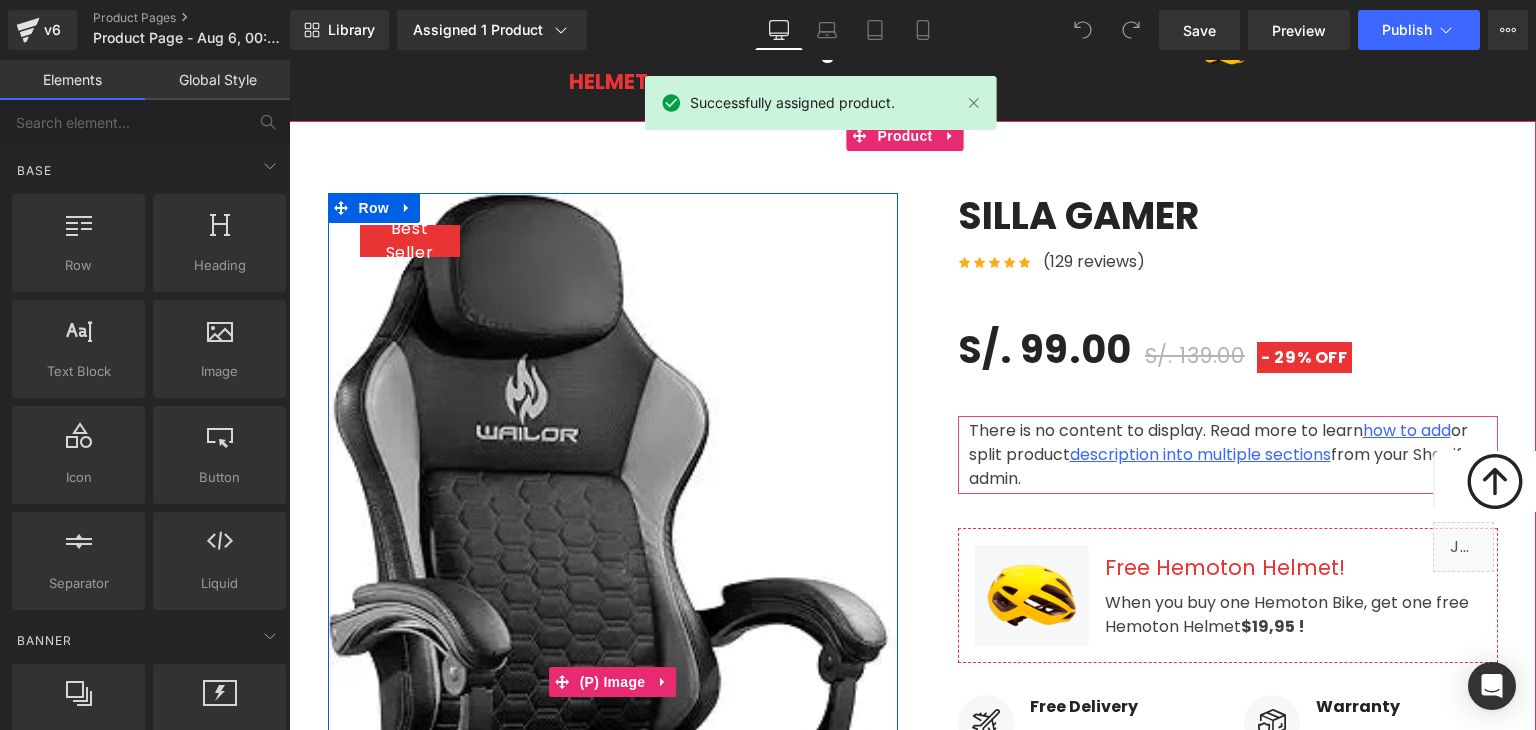 scroll, scrollTop: 100, scrollLeft: 0, axis: vertical 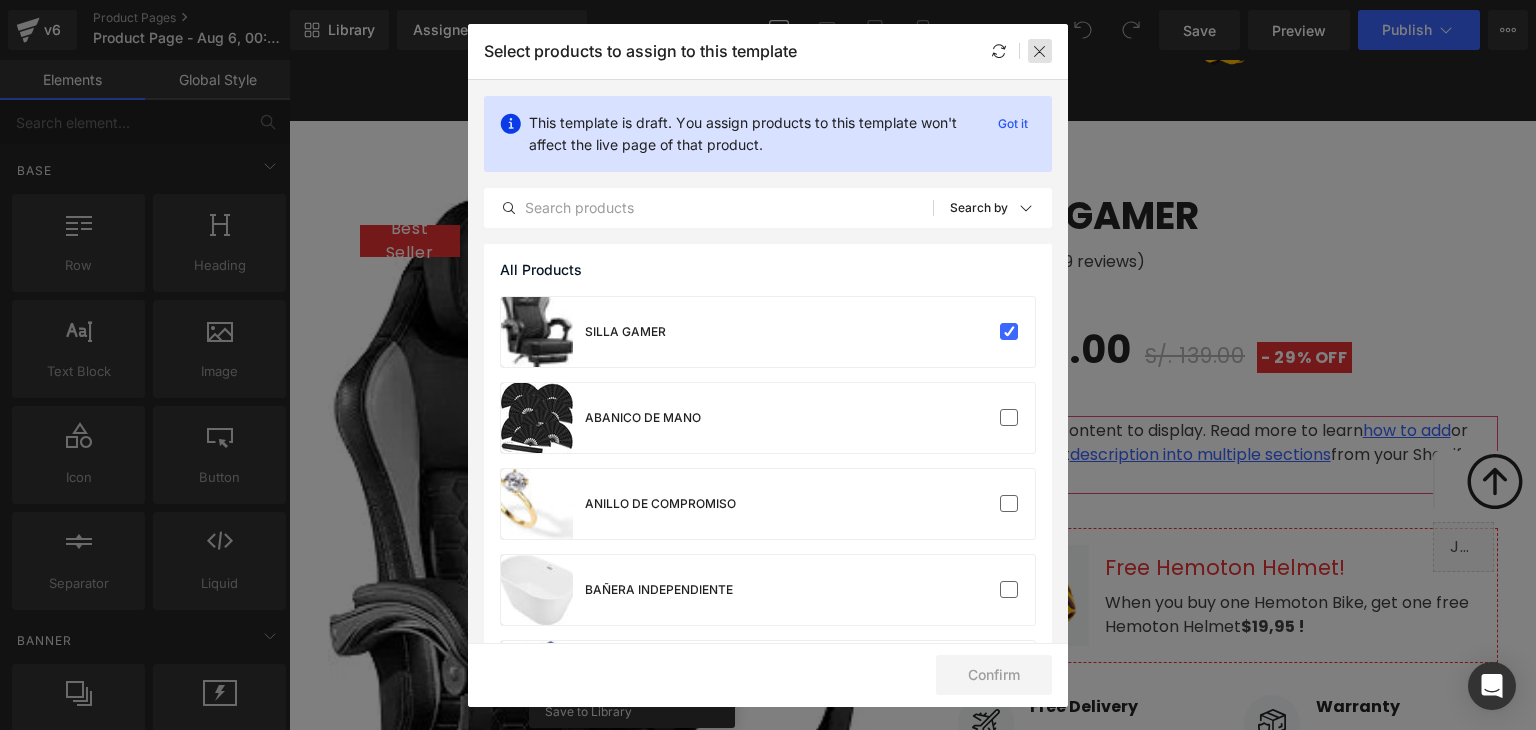 click at bounding box center [1040, 51] 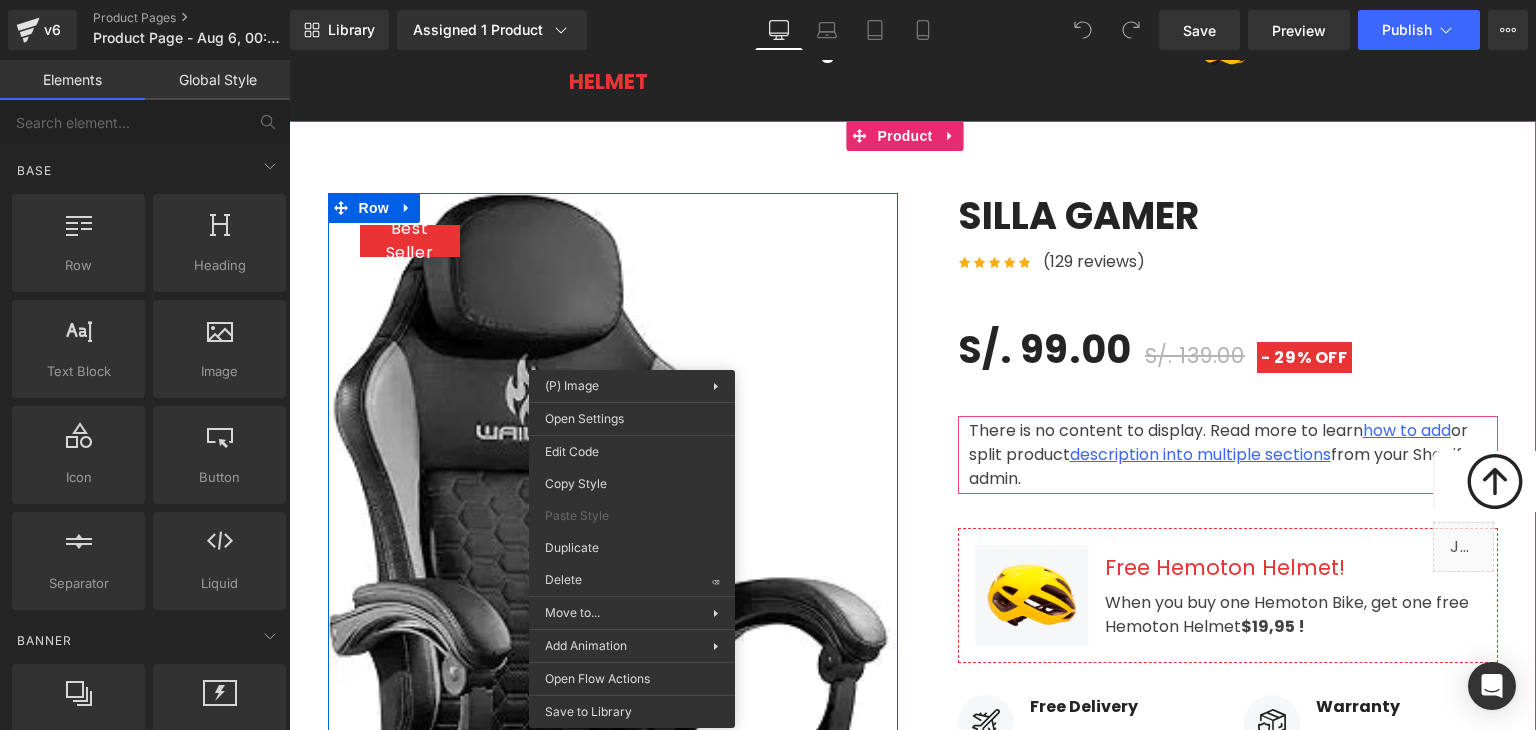 click at bounding box center [613, 681] 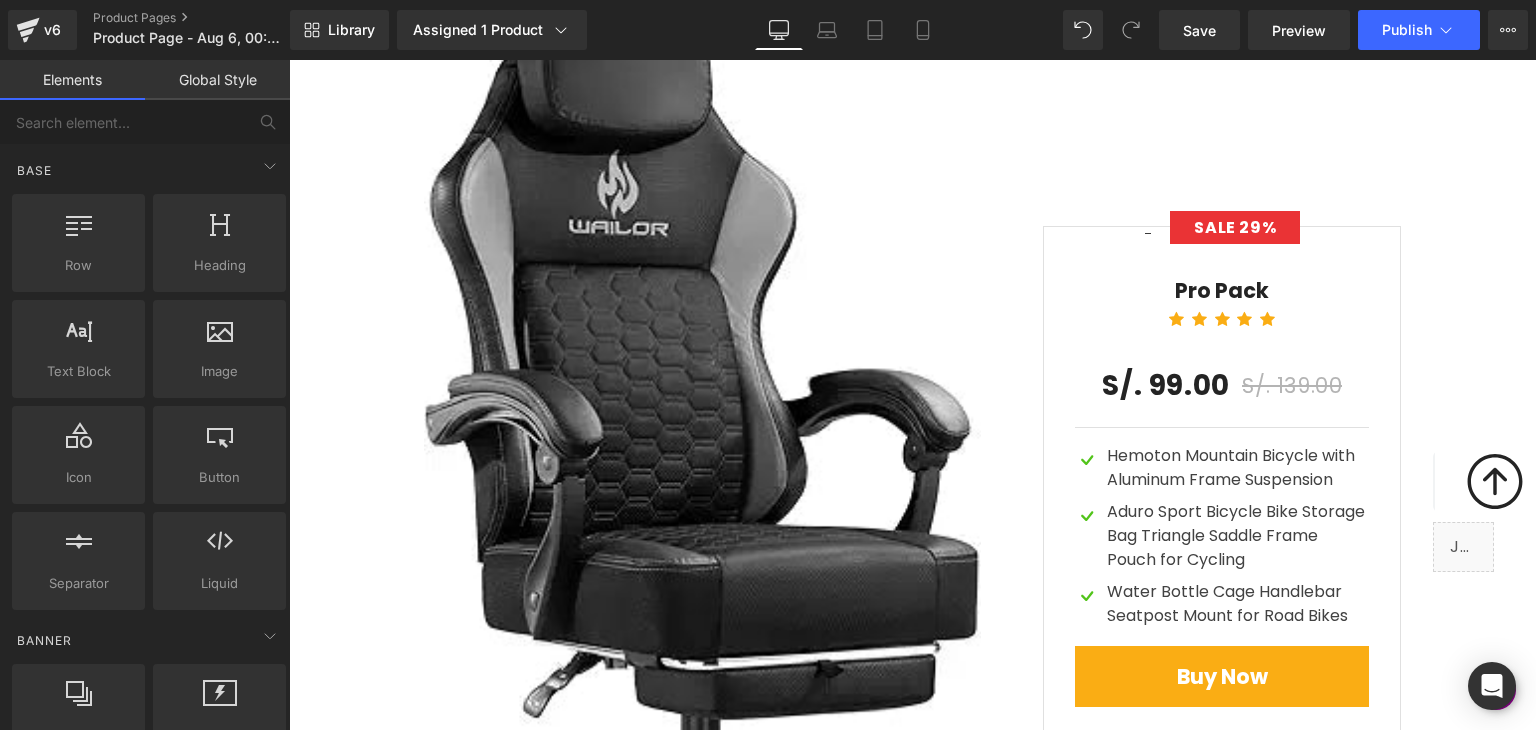scroll, scrollTop: 6100, scrollLeft: 0, axis: vertical 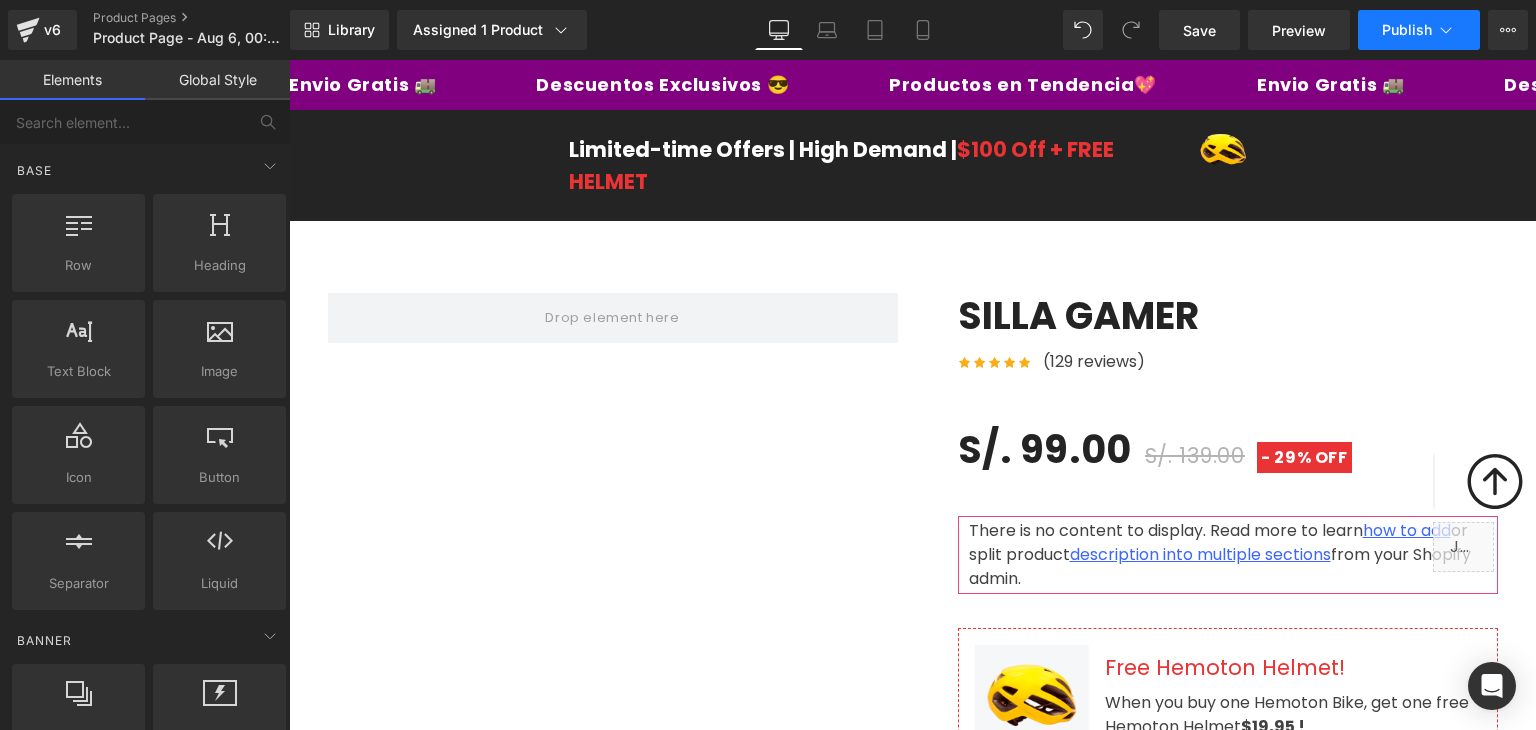 click on "Publish" at bounding box center [1407, 30] 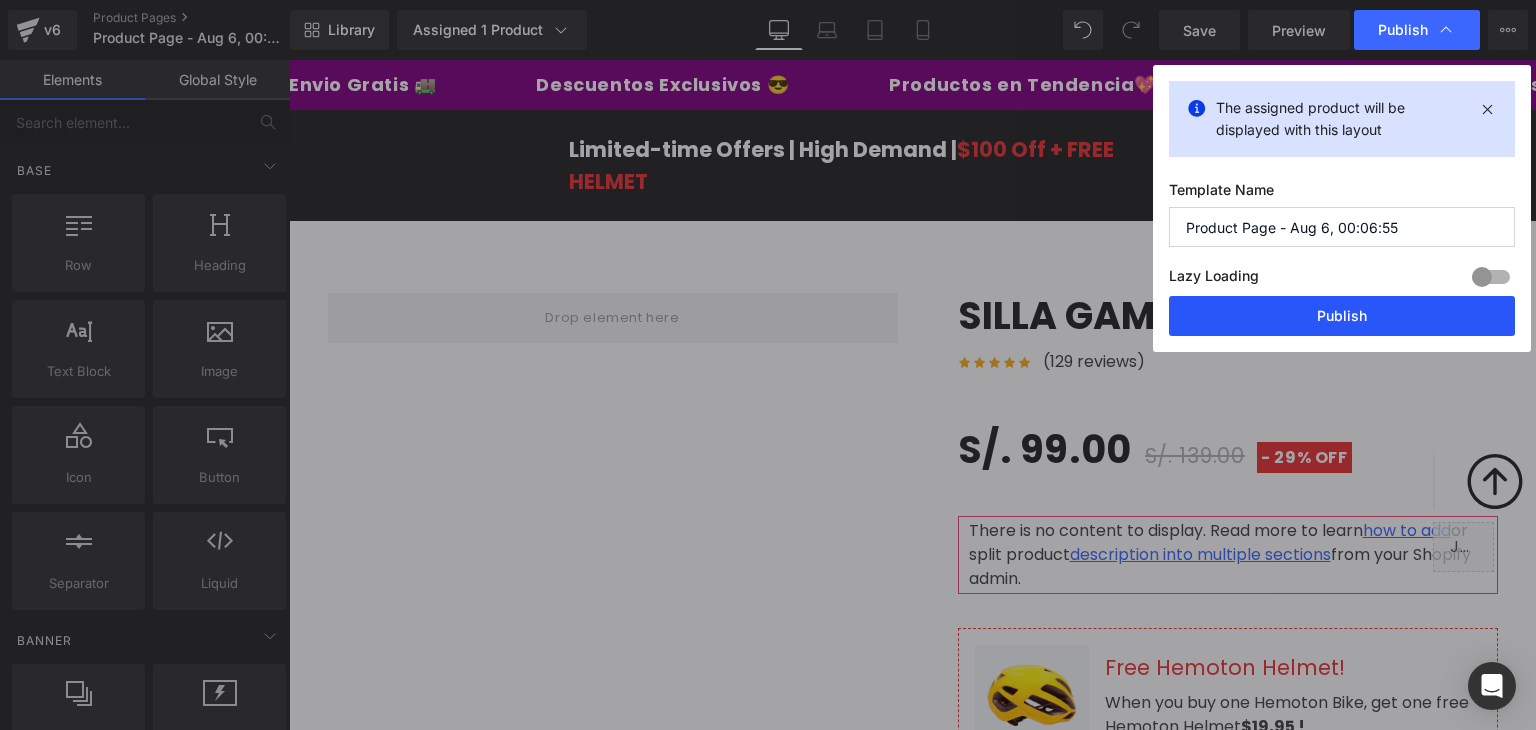 drag, startPoint x: 1337, startPoint y: 314, endPoint x: 532, endPoint y: 146, distance: 822.3436 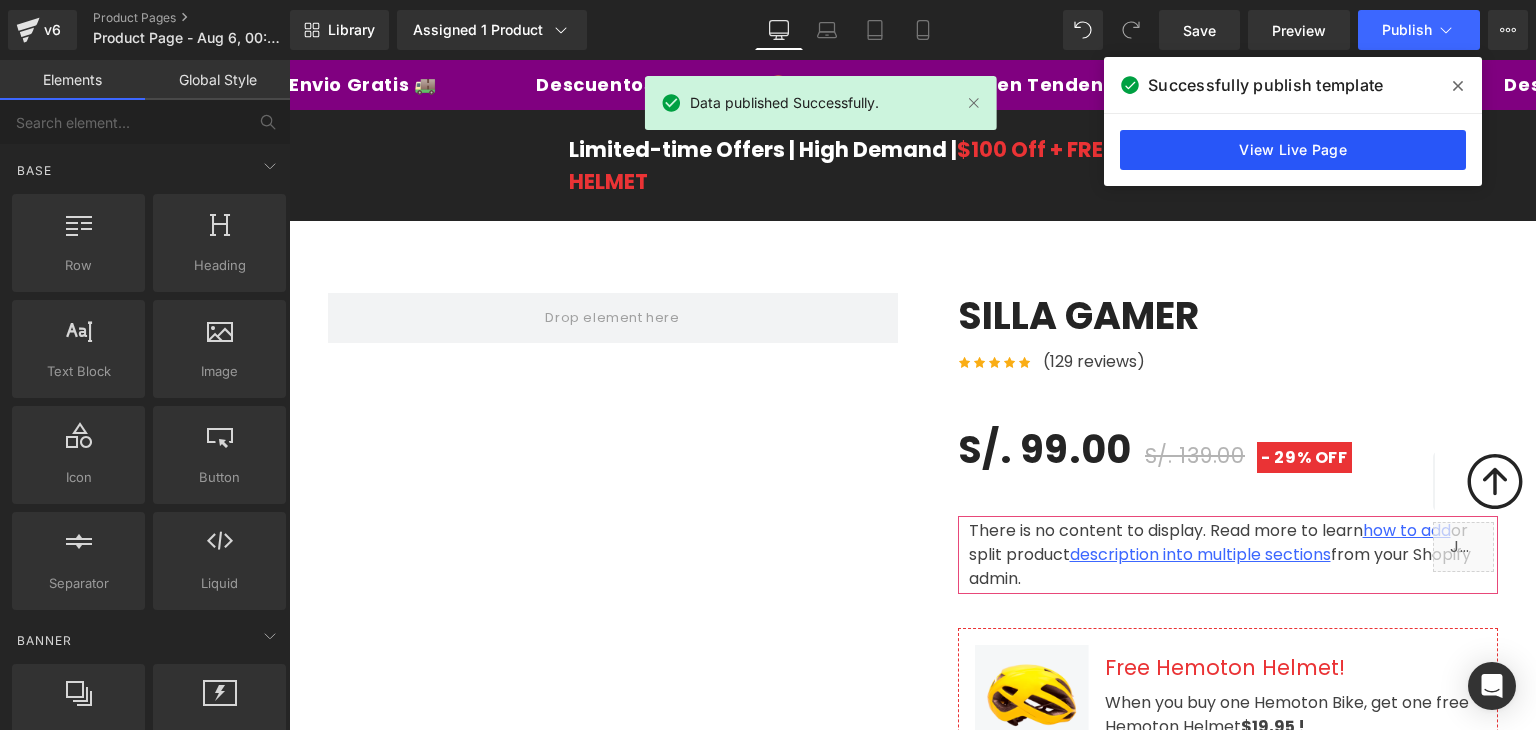 click on "View Live Page" at bounding box center (1293, 150) 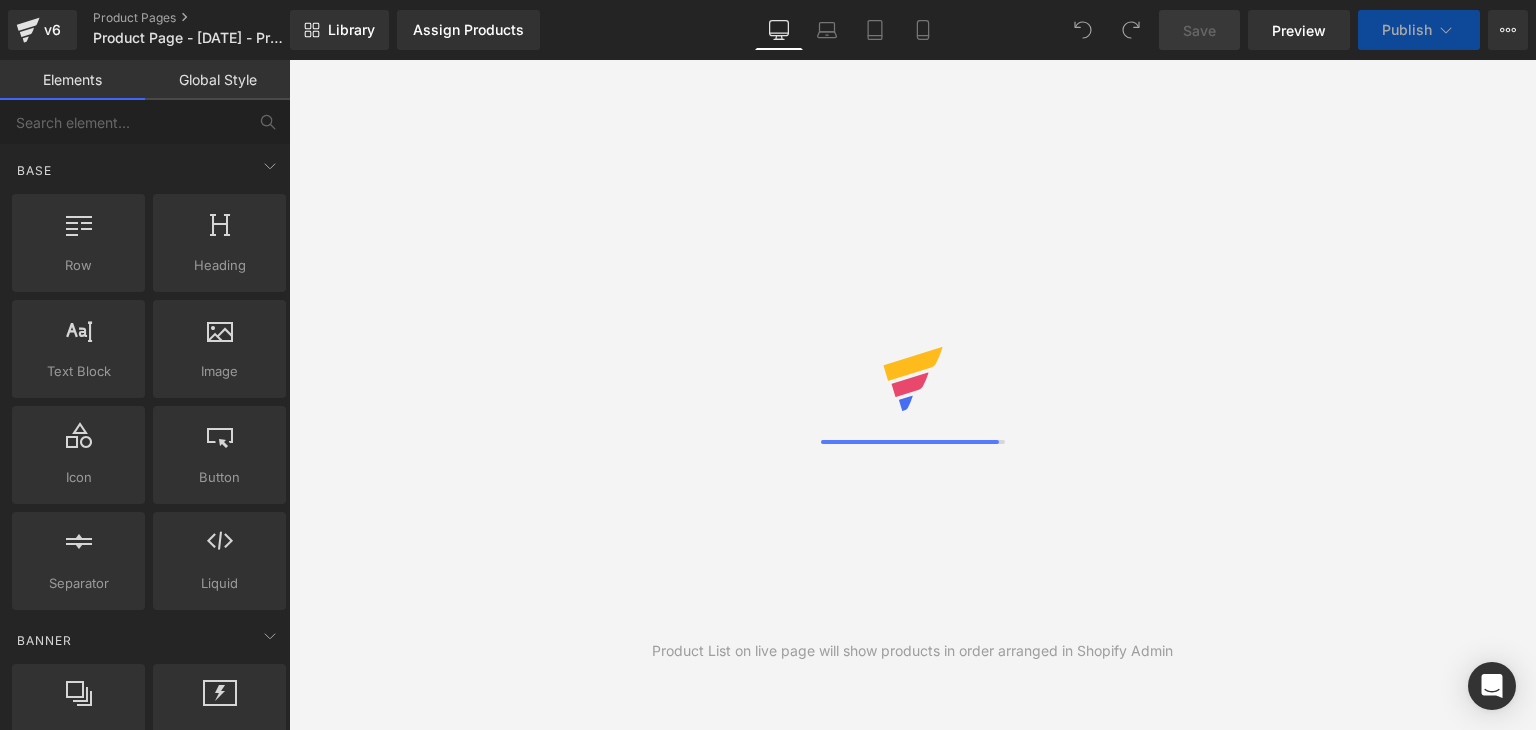 scroll, scrollTop: 0, scrollLeft: 0, axis: both 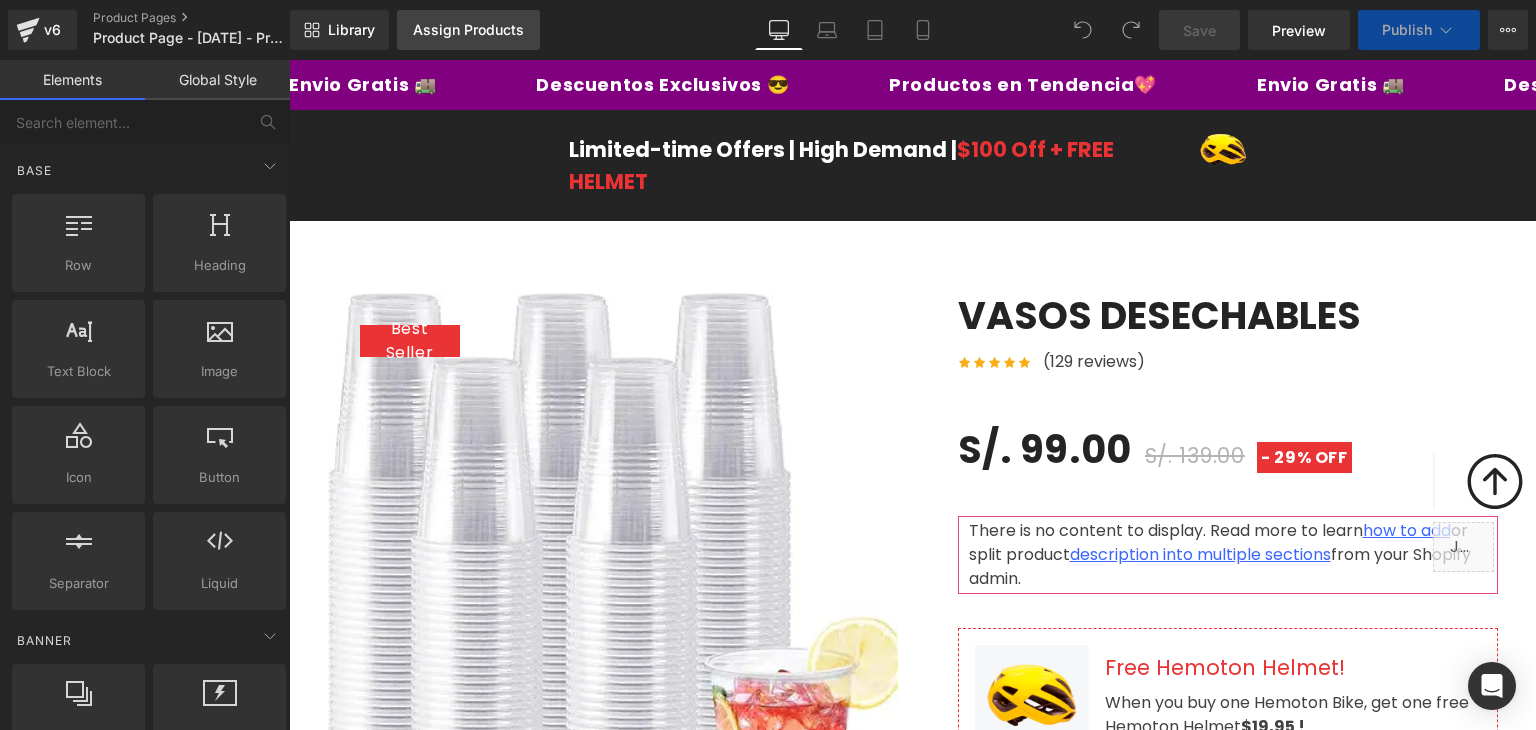 click on "Assign Products" at bounding box center [468, 30] 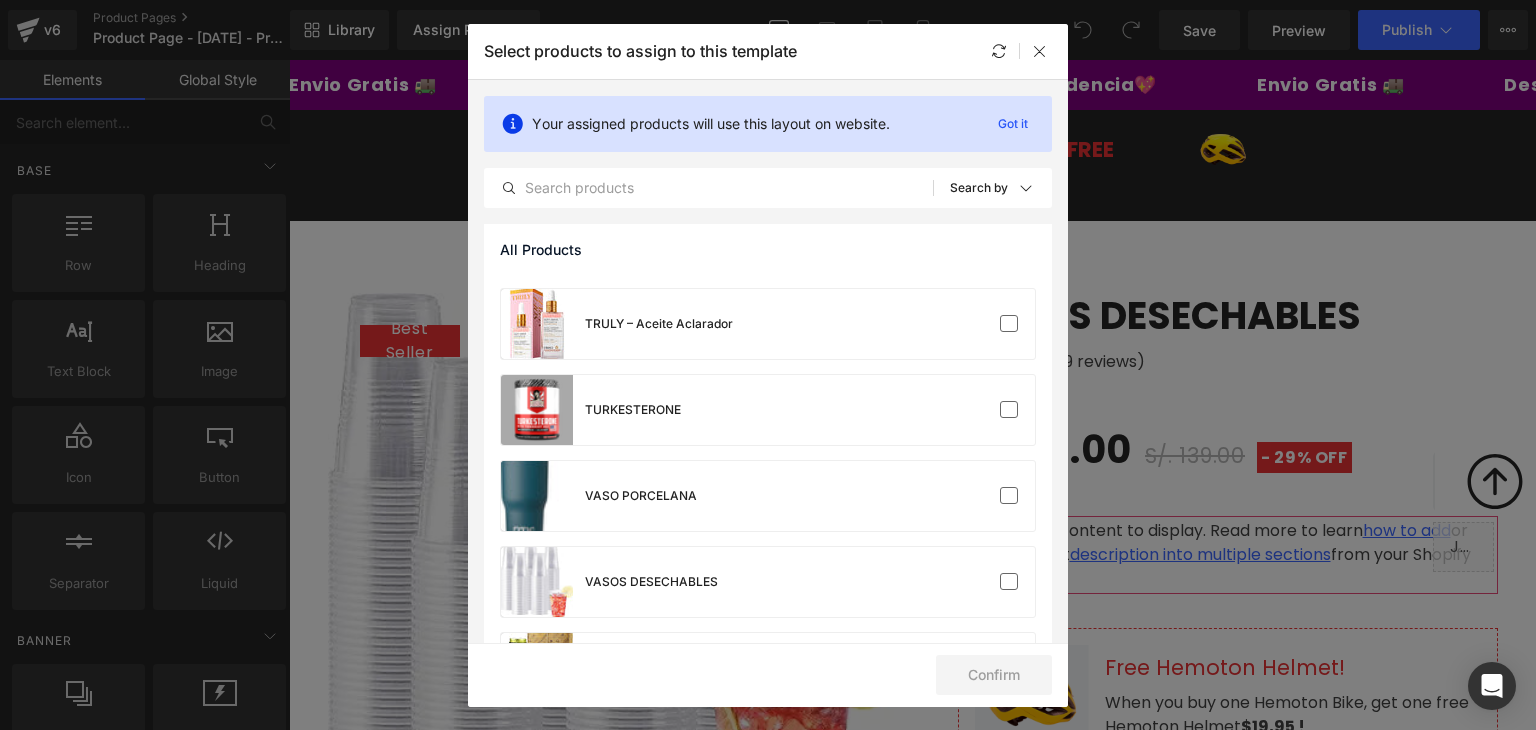 scroll, scrollTop: 3700, scrollLeft: 0, axis: vertical 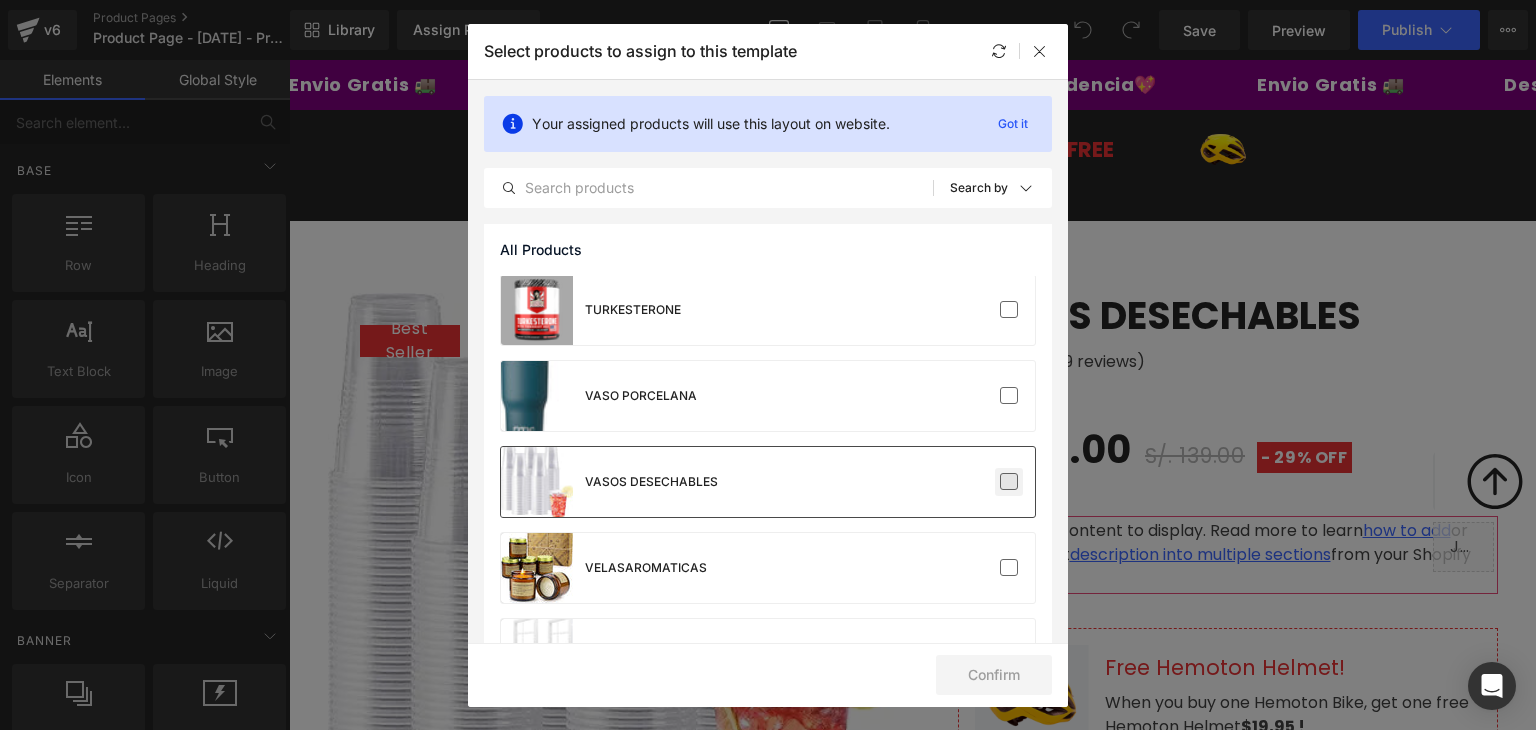 click at bounding box center [1009, 482] 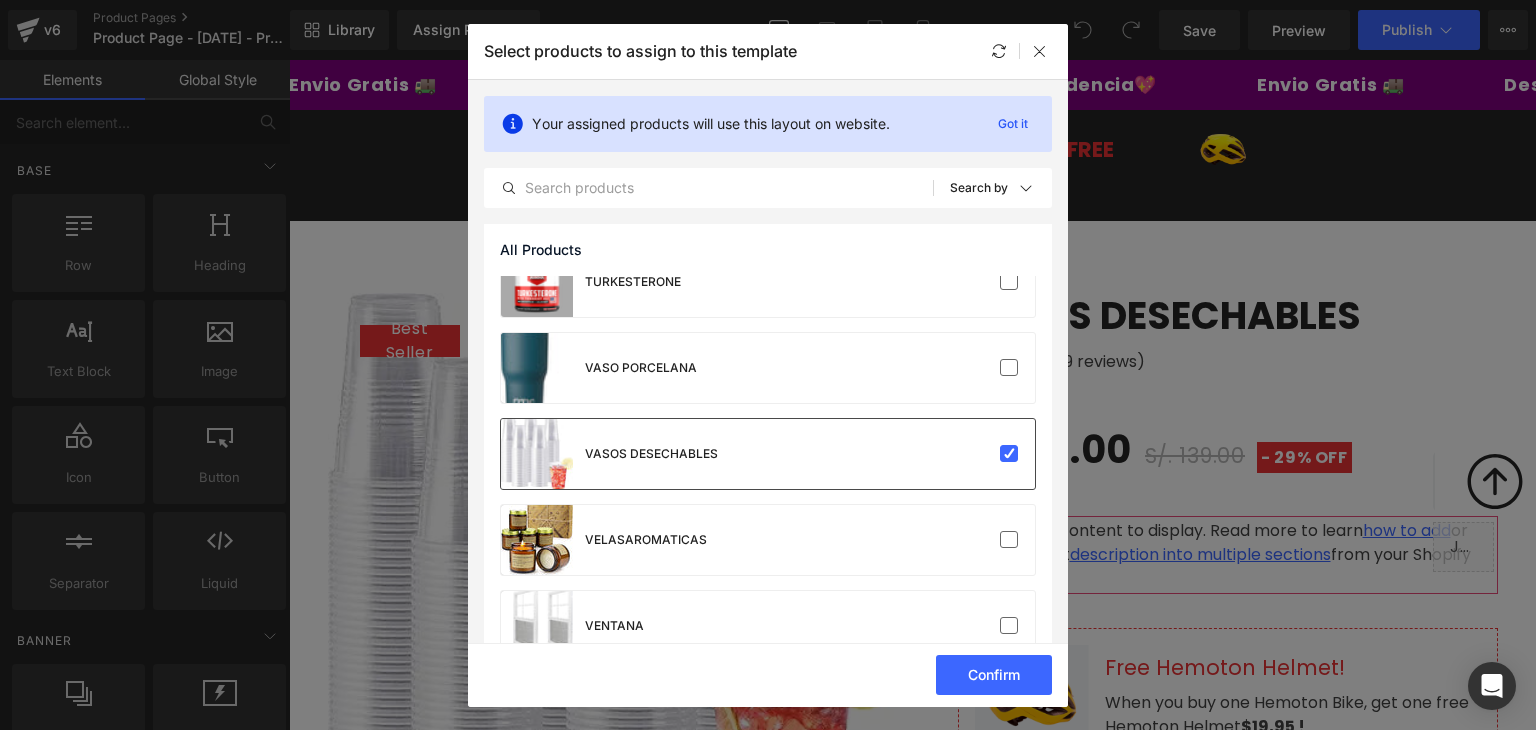 scroll, scrollTop: 3775, scrollLeft: 0, axis: vertical 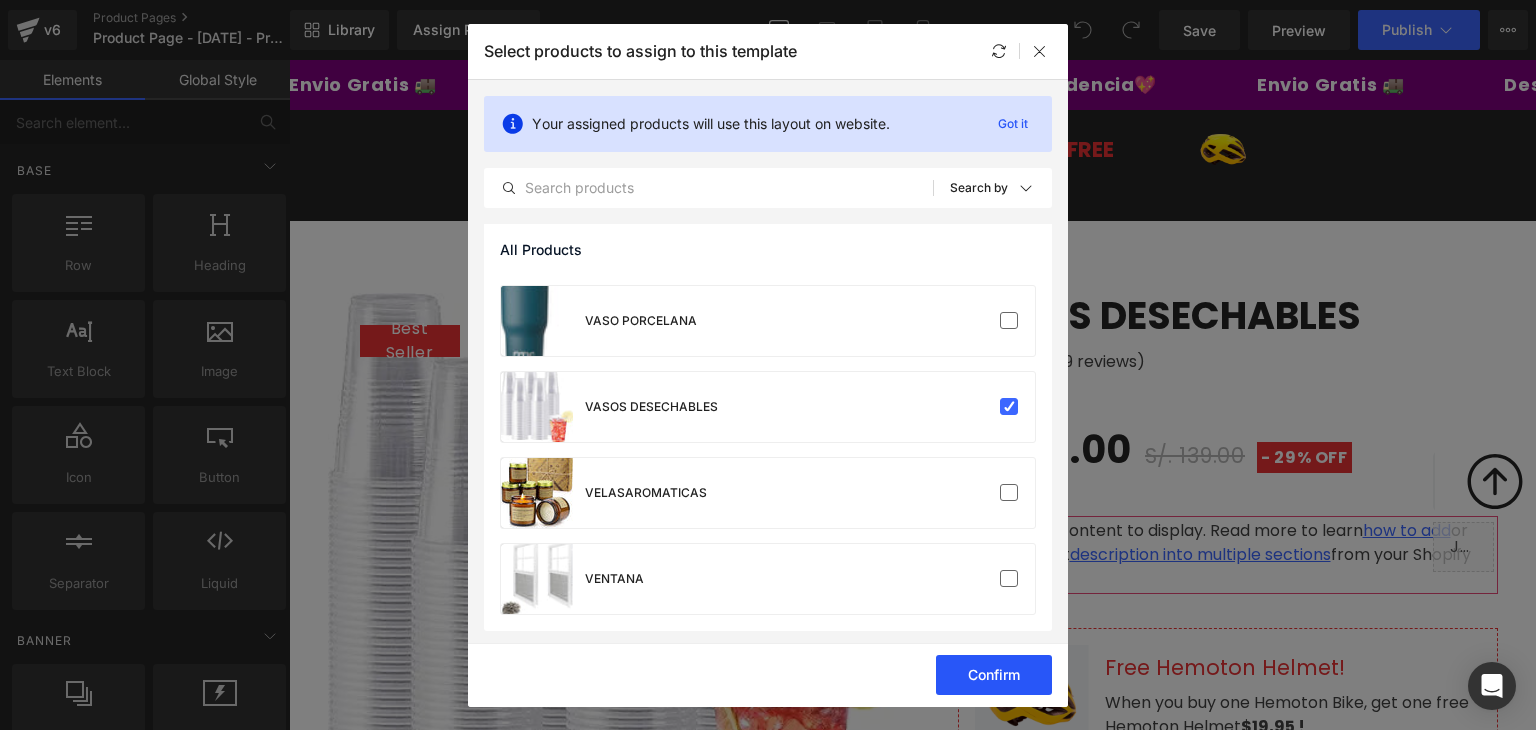click on "Confirm" at bounding box center [994, 675] 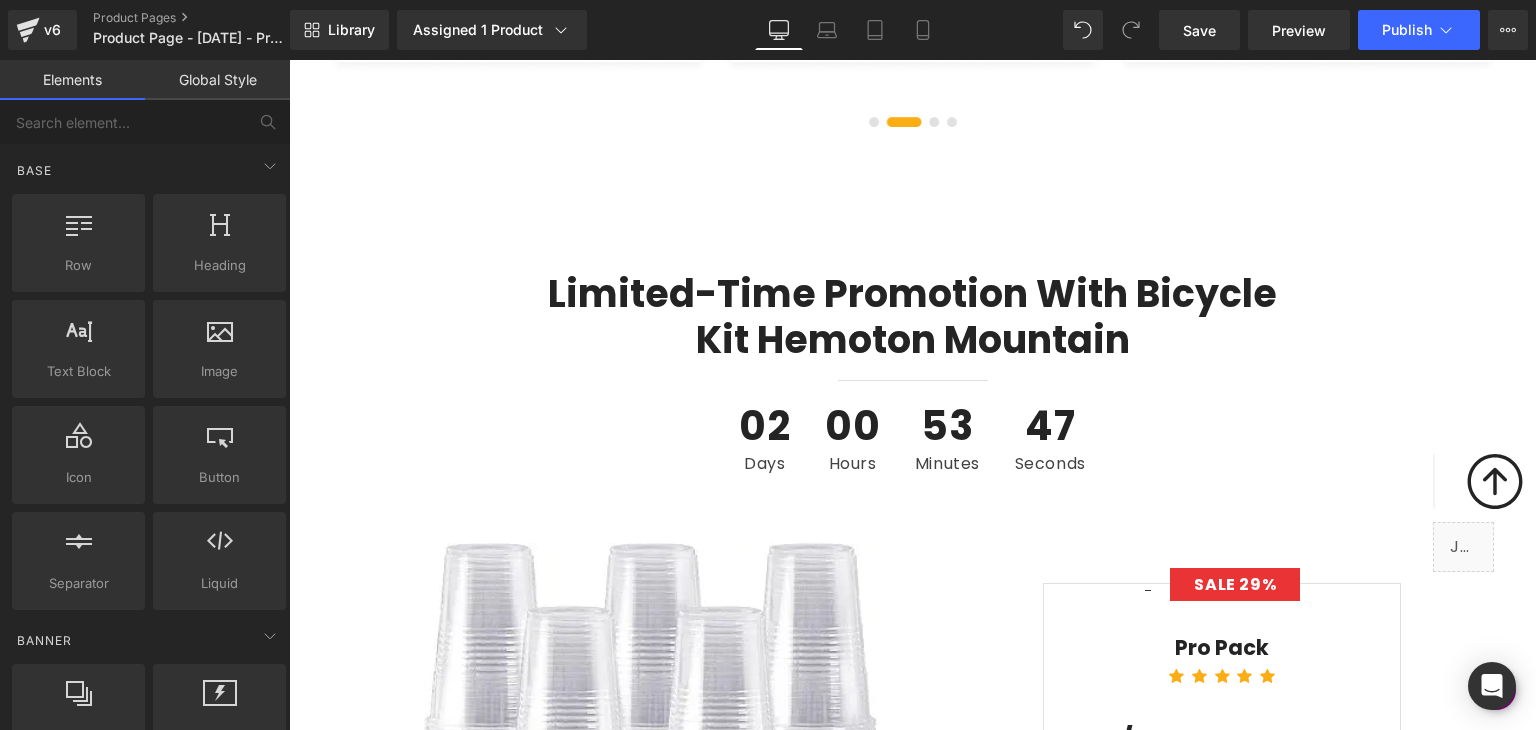 scroll, scrollTop: 6100, scrollLeft: 0, axis: vertical 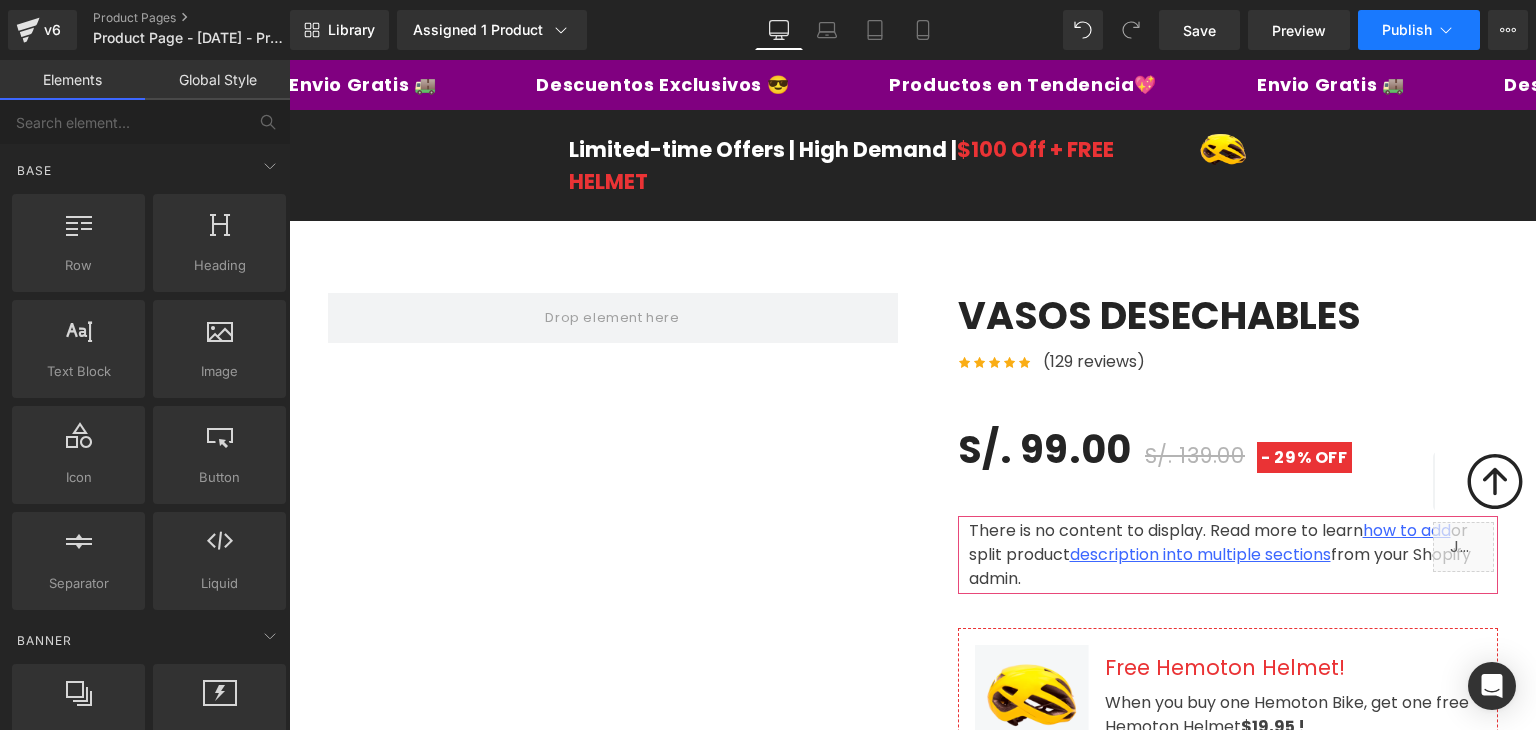 click on "Publish" at bounding box center [1419, 30] 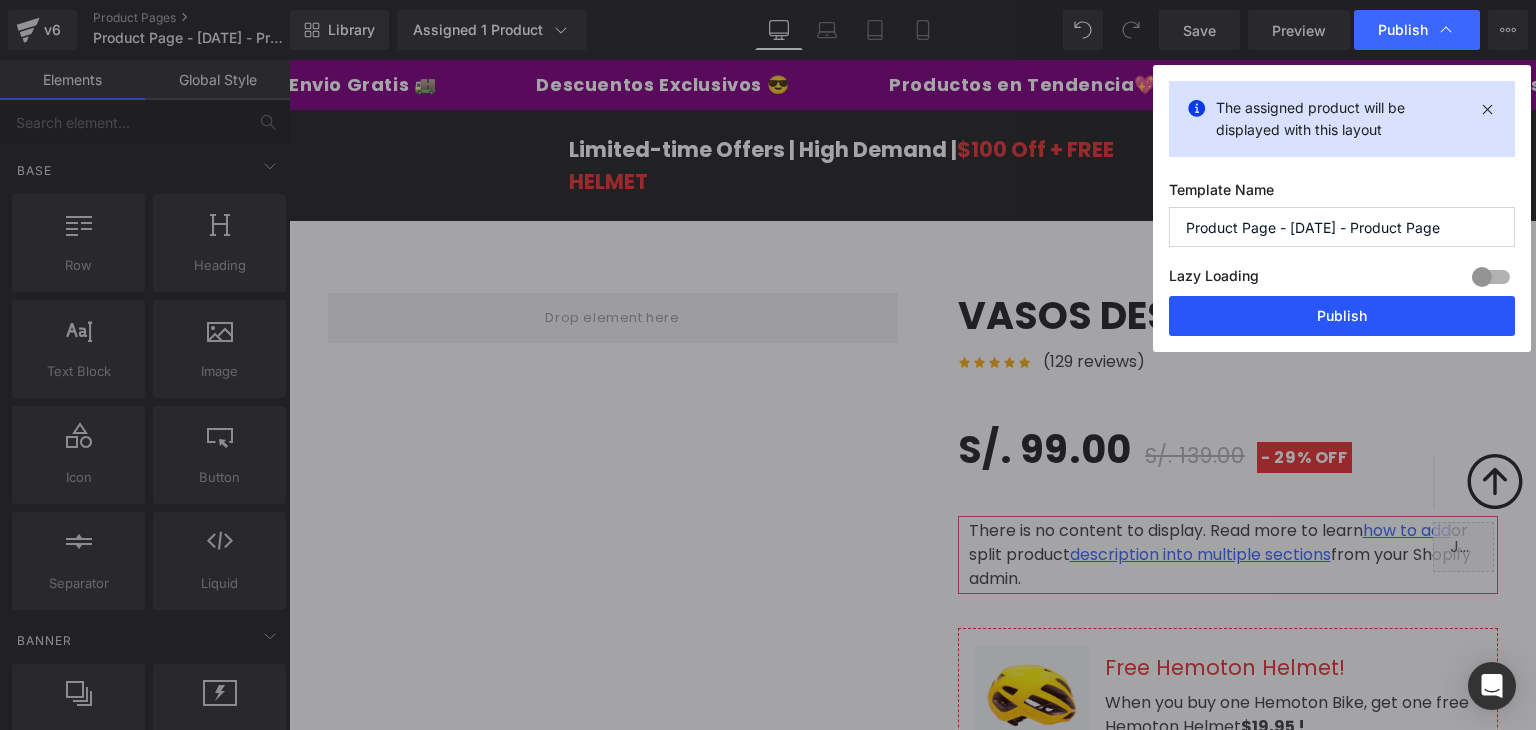 click on "Publish" at bounding box center [1342, 316] 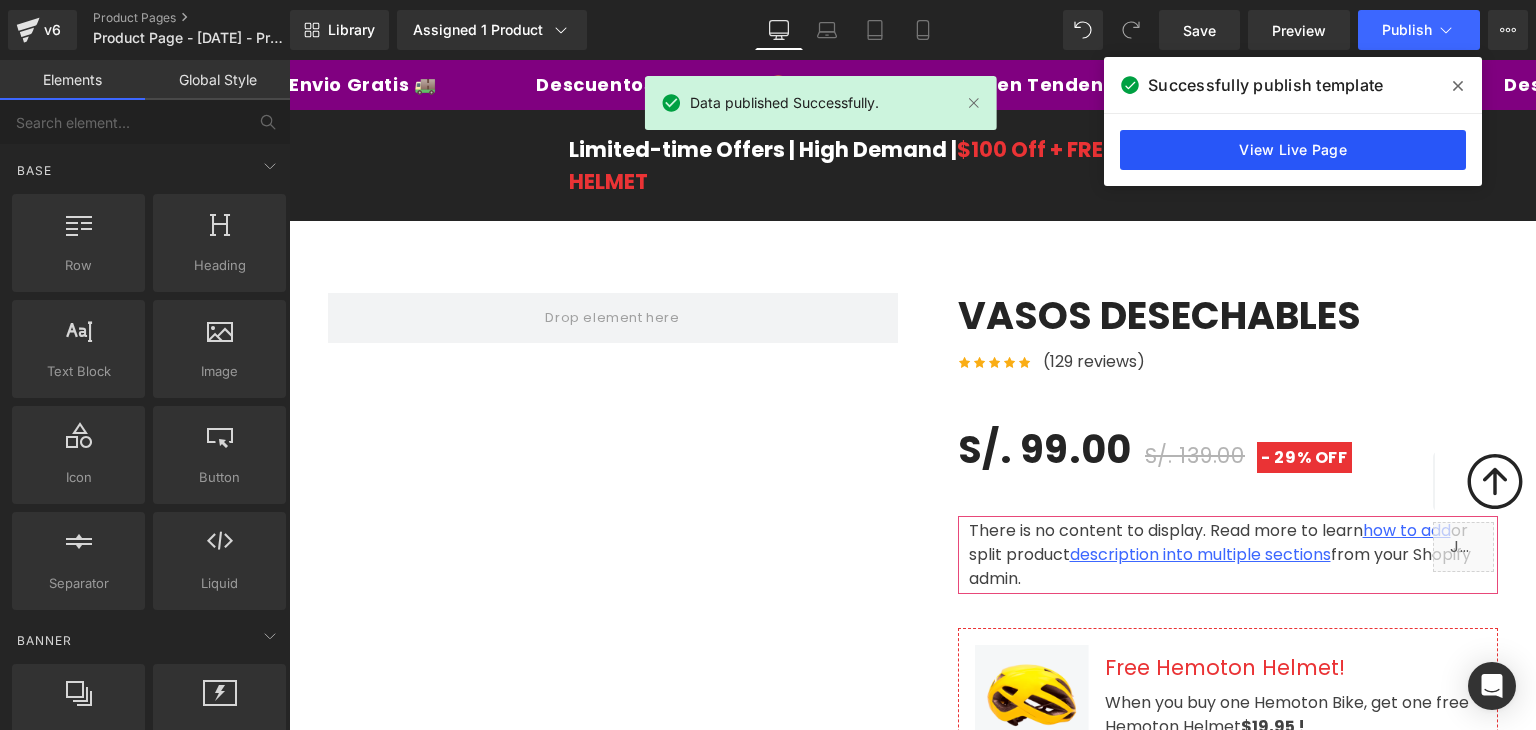 click on "View Live Page" at bounding box center [1293, 150] 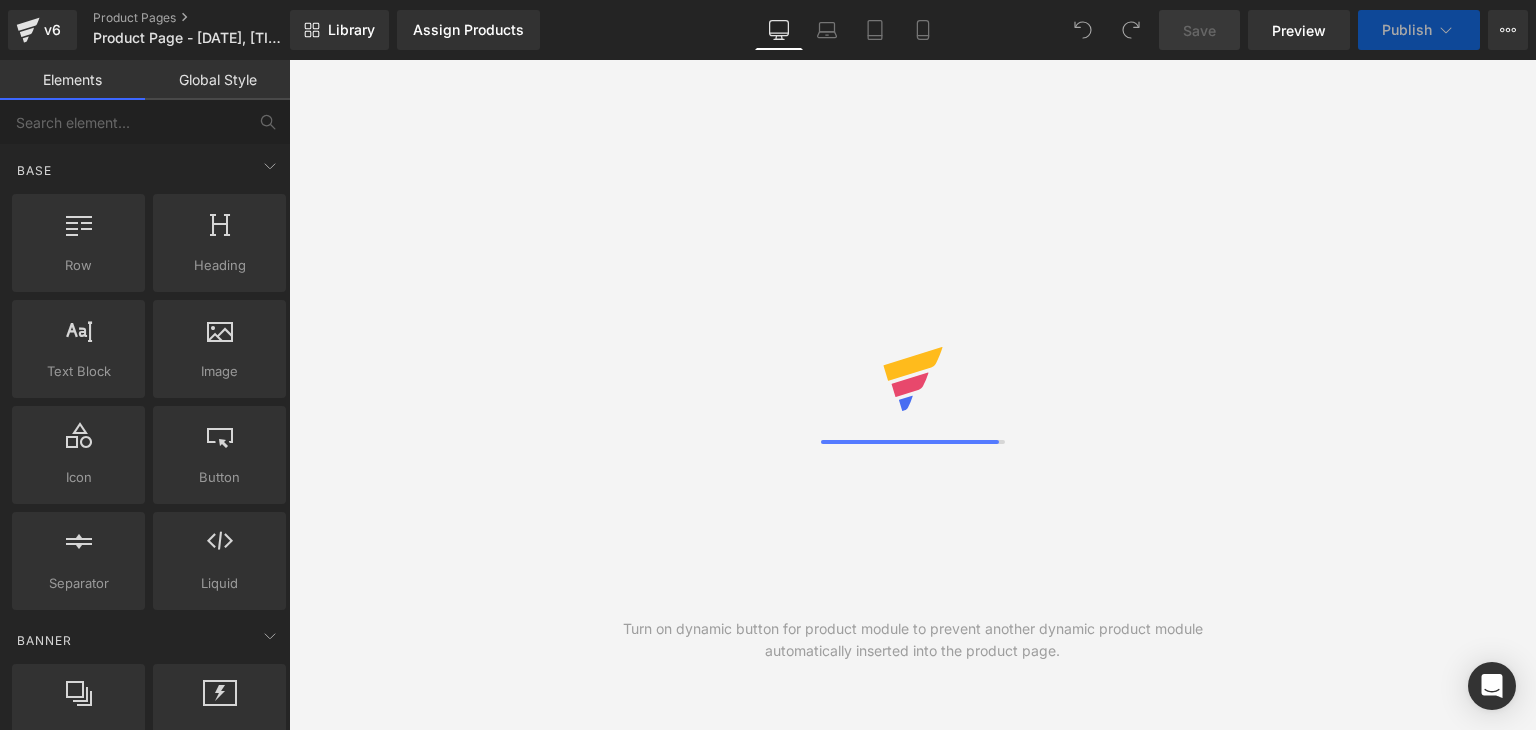 scroll, scrollTop: 0, scrollLeft: 0, axis: both 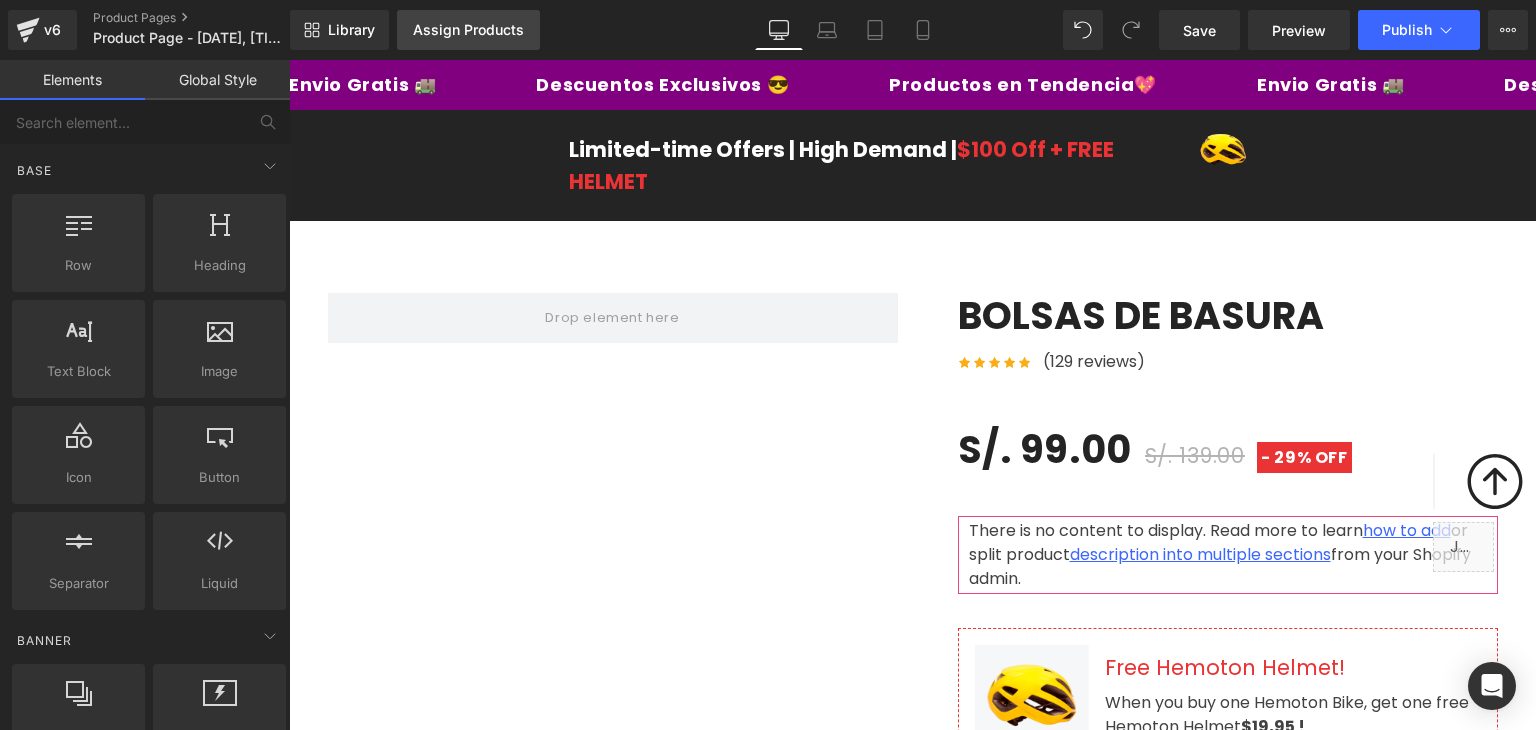 click on "Assign Products" at bounding box center (468, 30) 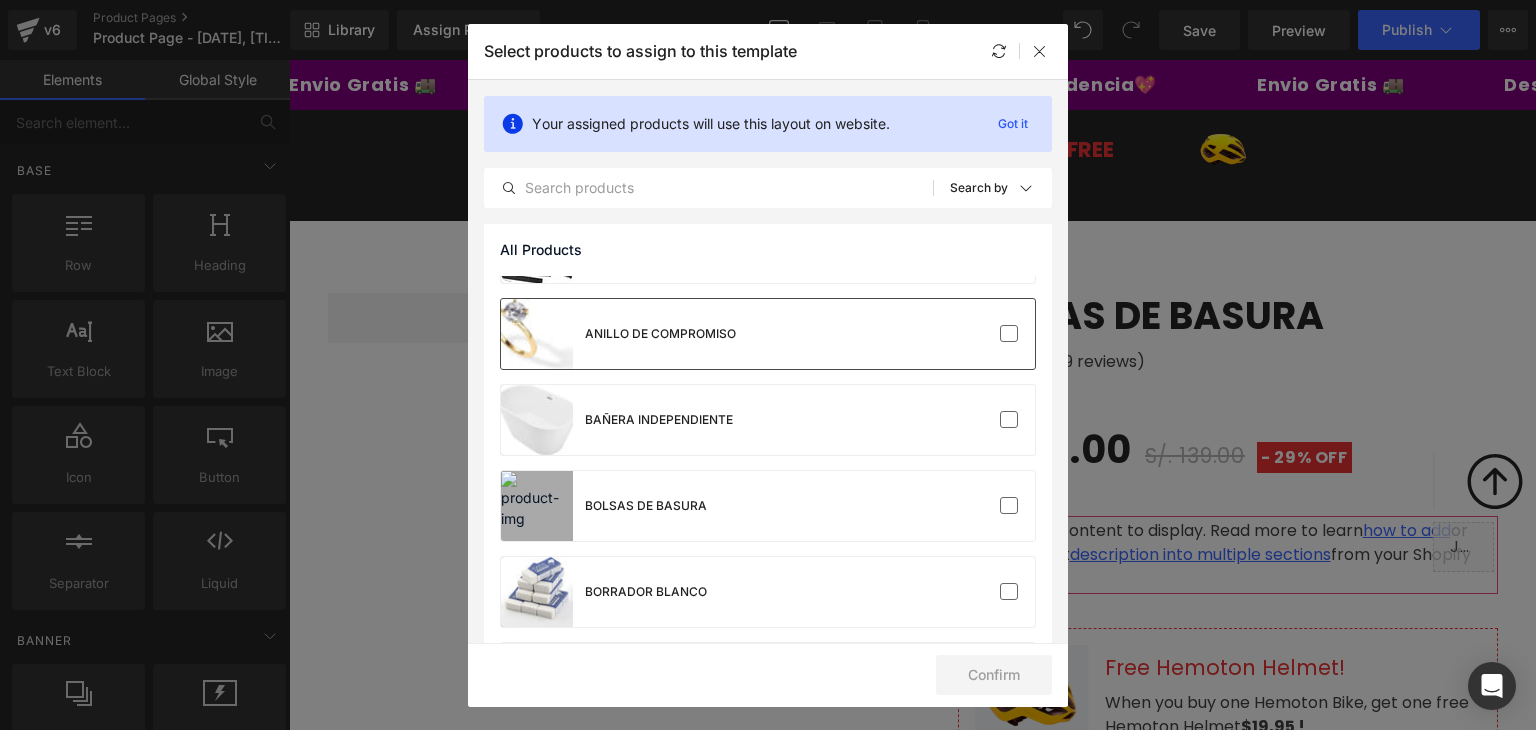 scroll, scrollTop: 100, scrollLeft: 0, axis: vertical 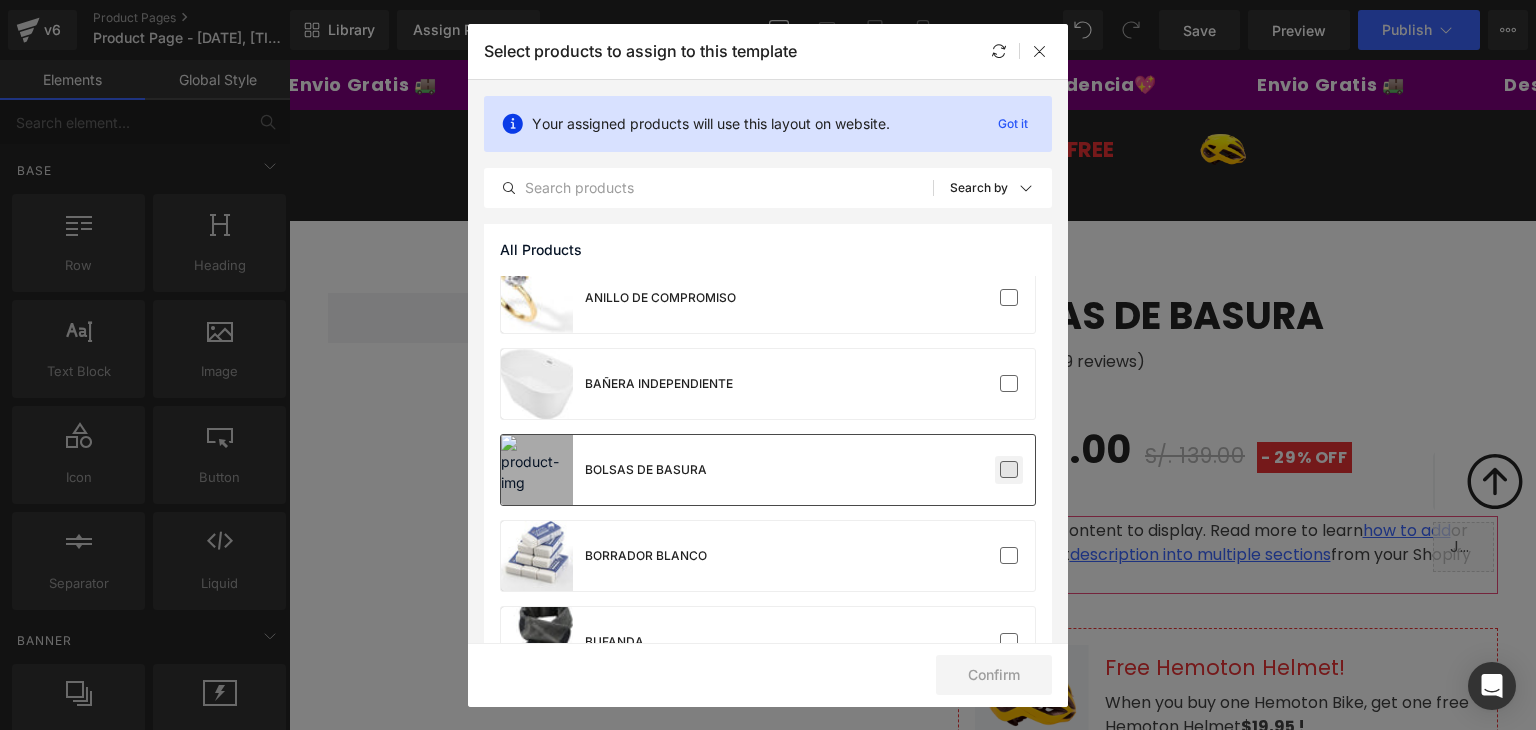 click at bounding box center (1009, 470) 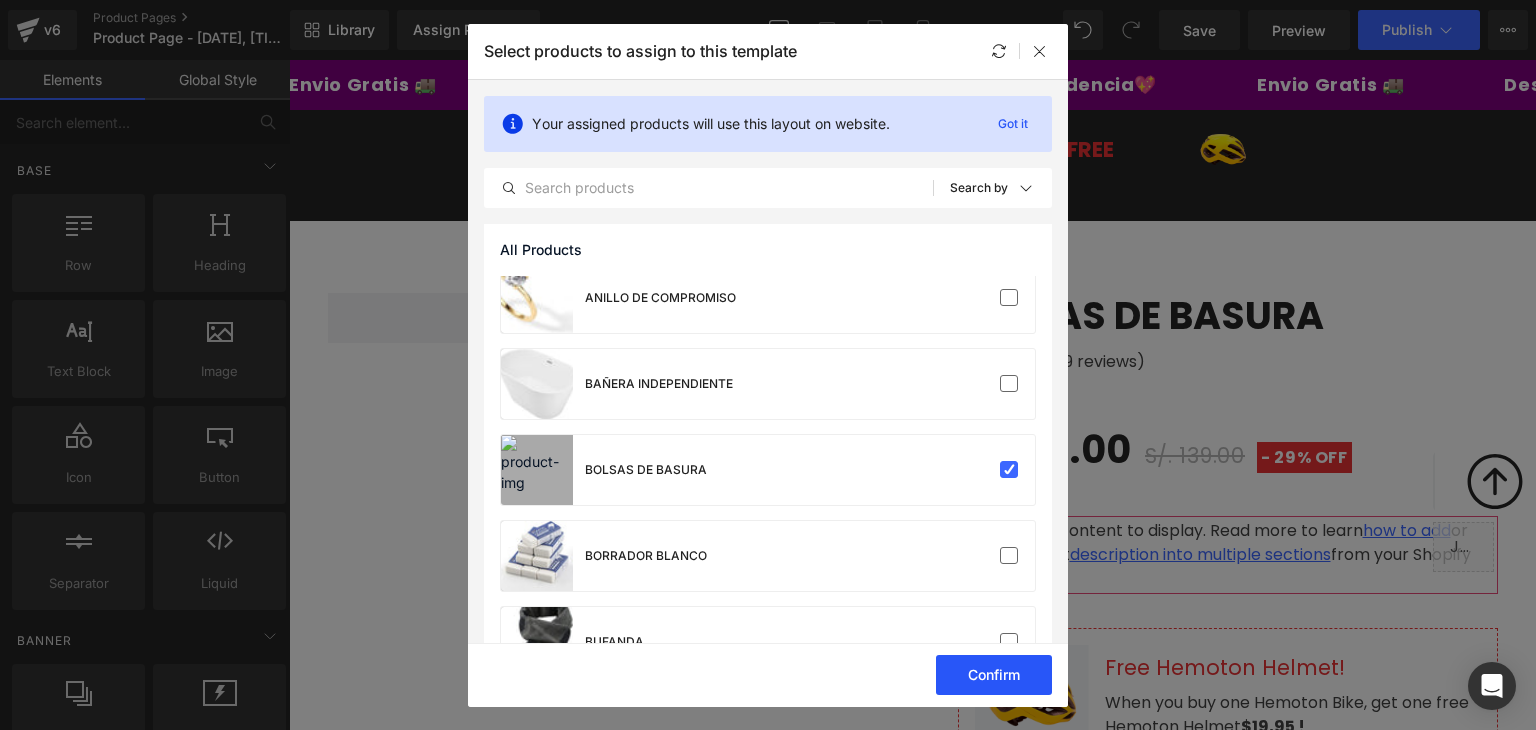 click on "Confirm" at bounding box center [994, 675] 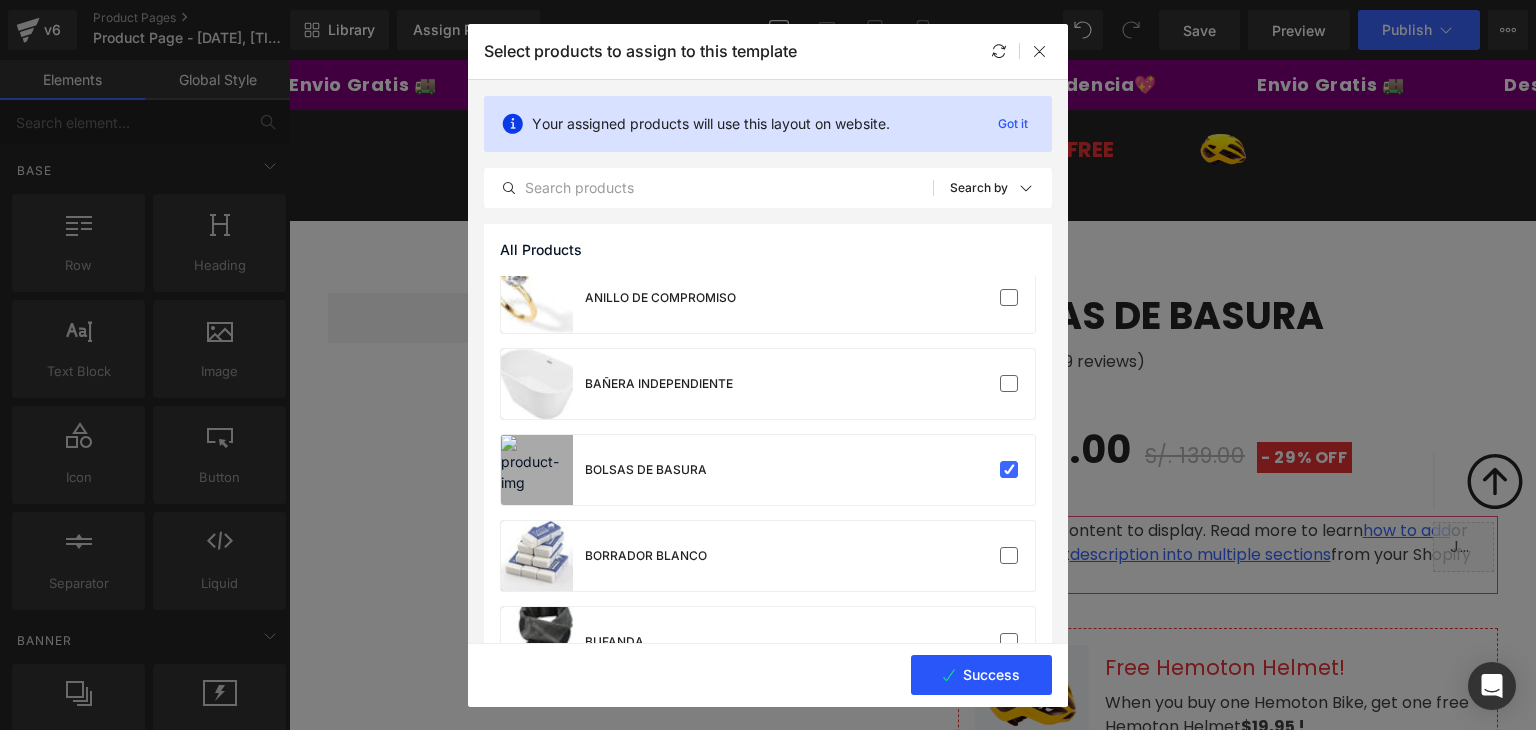 click on "Success" at bounding box center (981, 675) 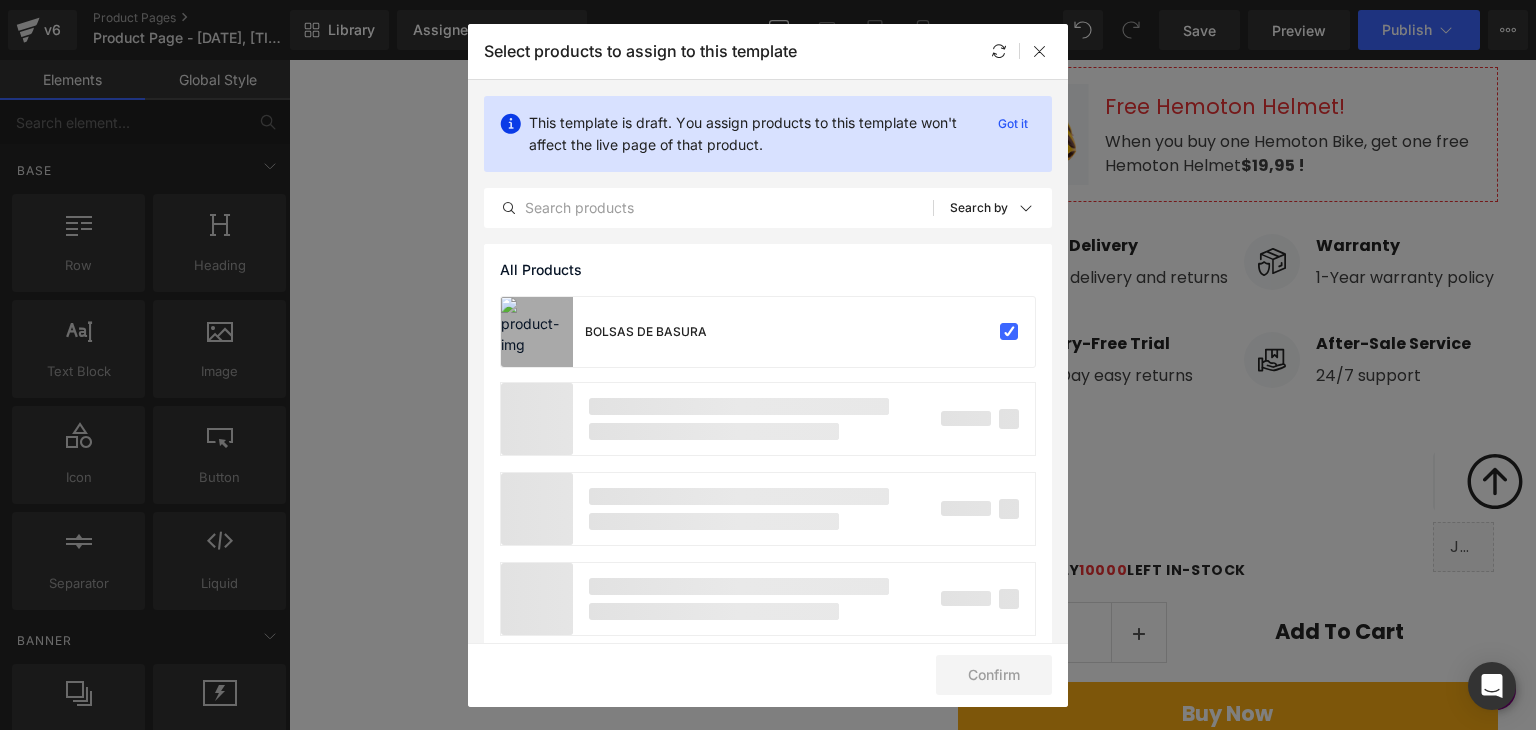 scroll, scrollTop: 500, scrollLeft: 0, axis: vertical 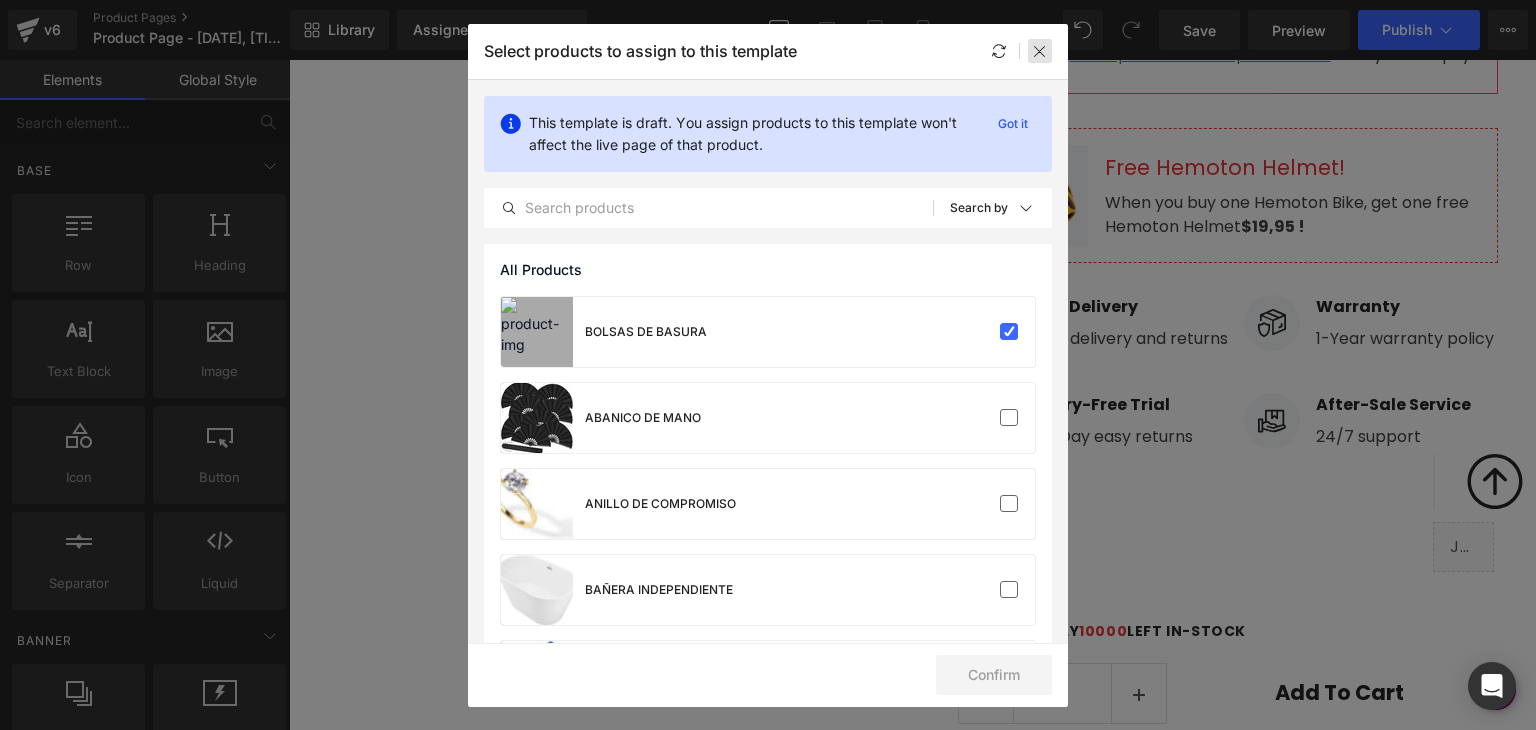 click at bounding box center (1040, 51) 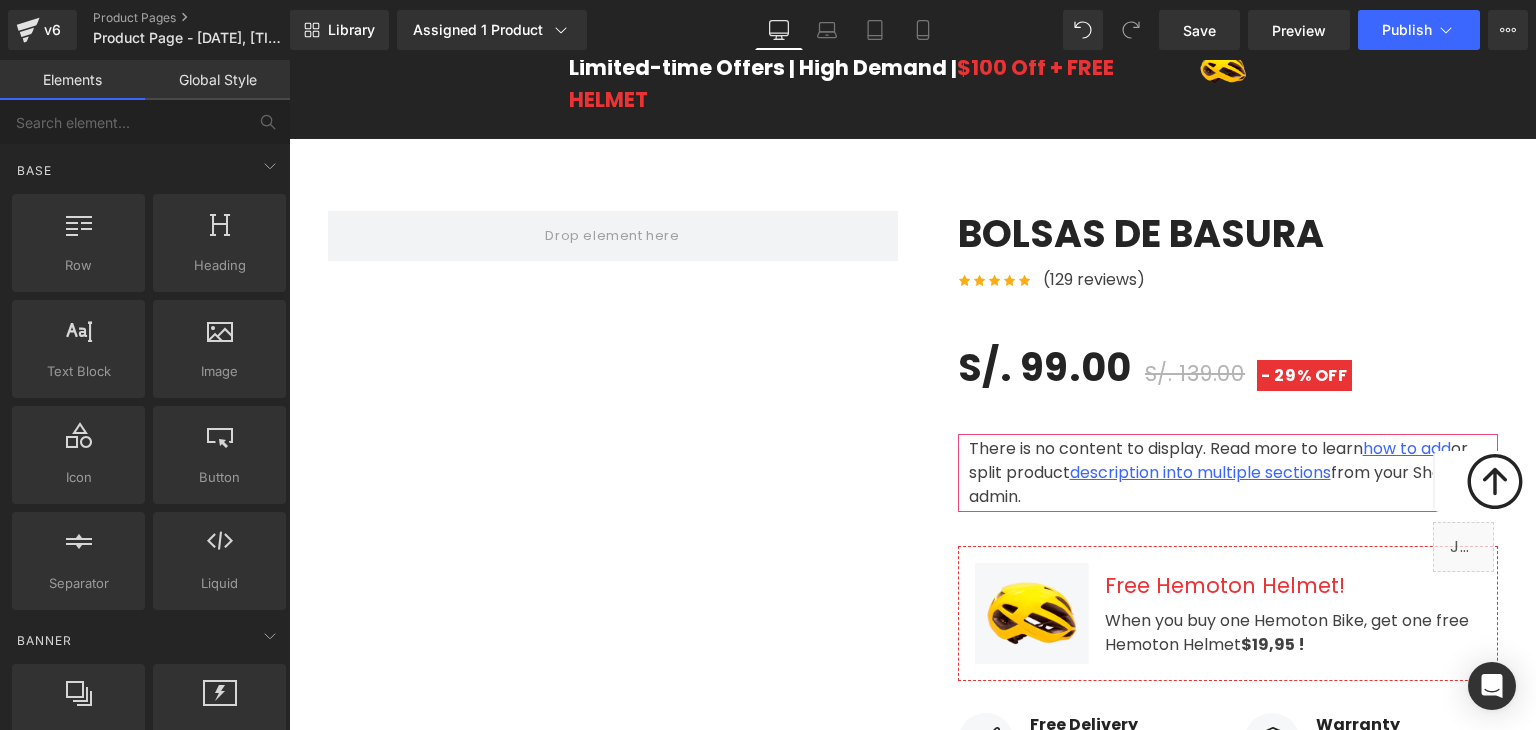 scroll, scrollTop: 0, scrollLeft: 0, axis: both 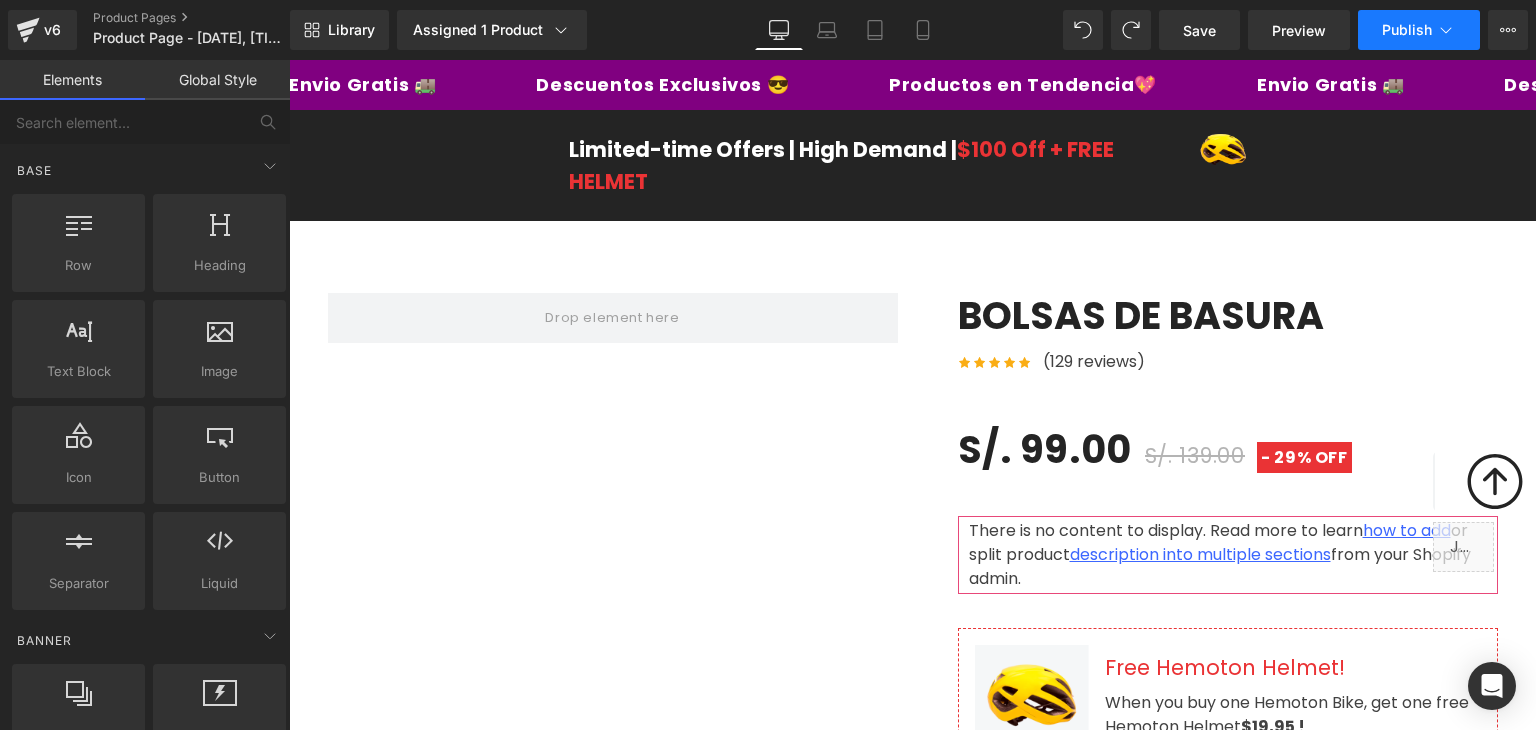 click on "Publish" at bounding box center (1407, 30) 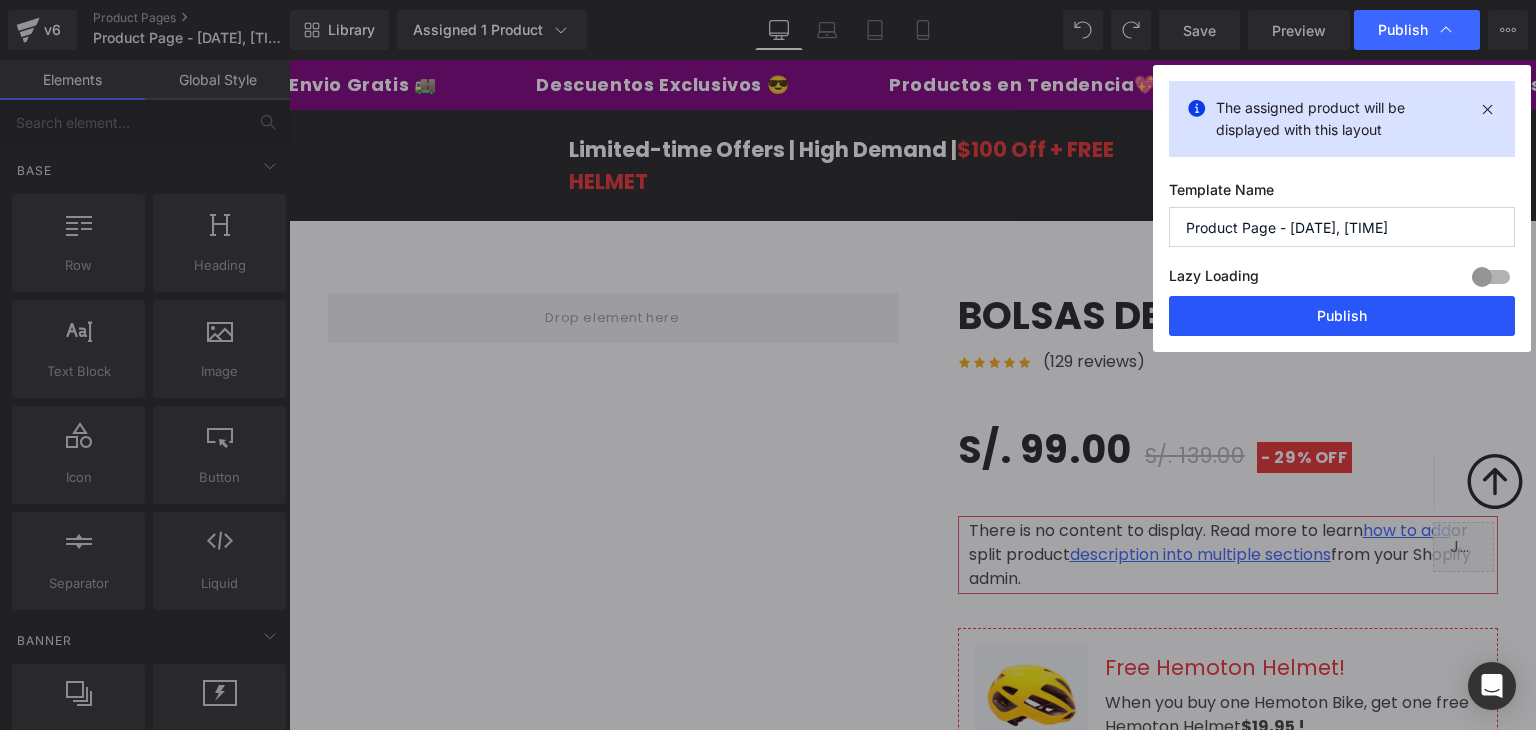 click on "Publish" at bounding box center [1342, 316] 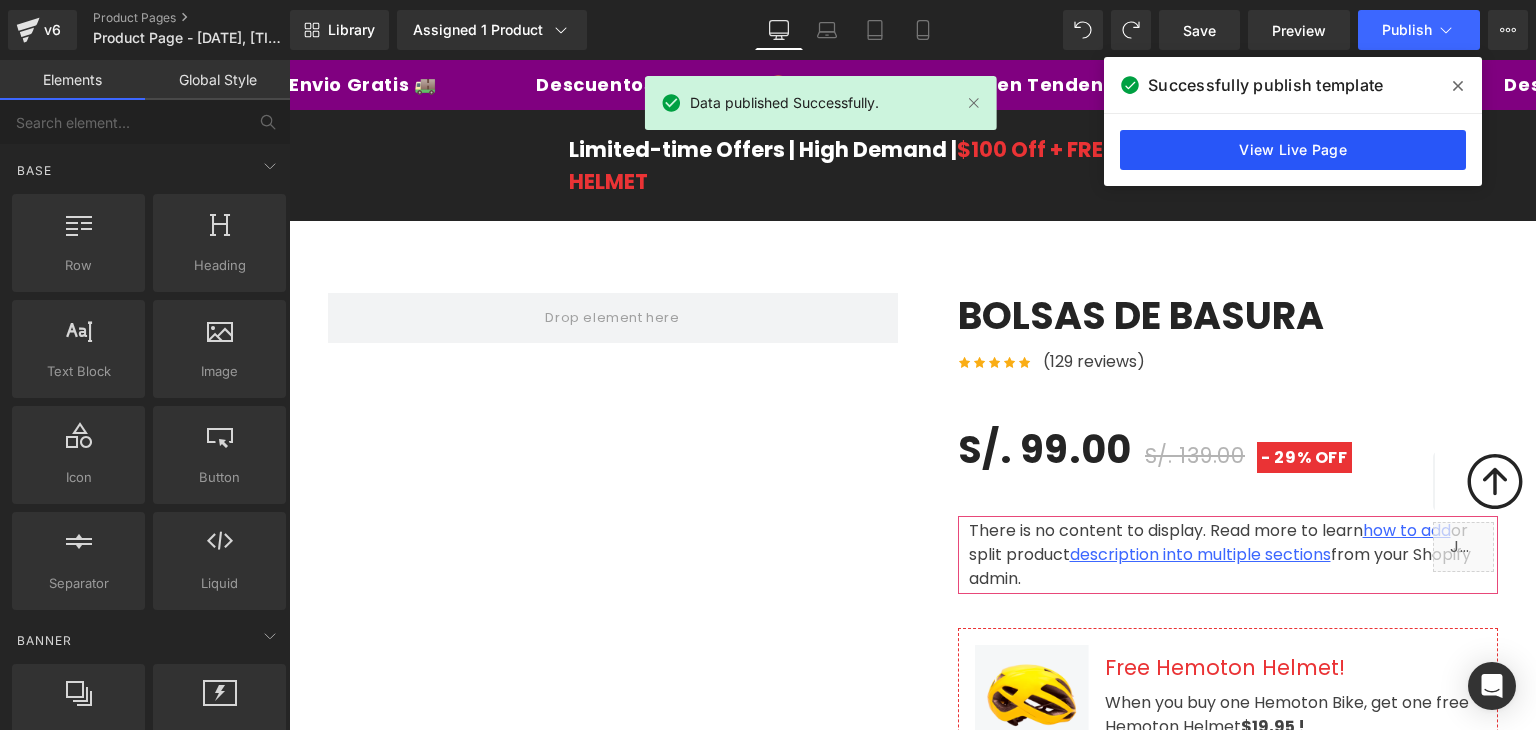click on "View Live Page" at bounding box center (1293, 150) 